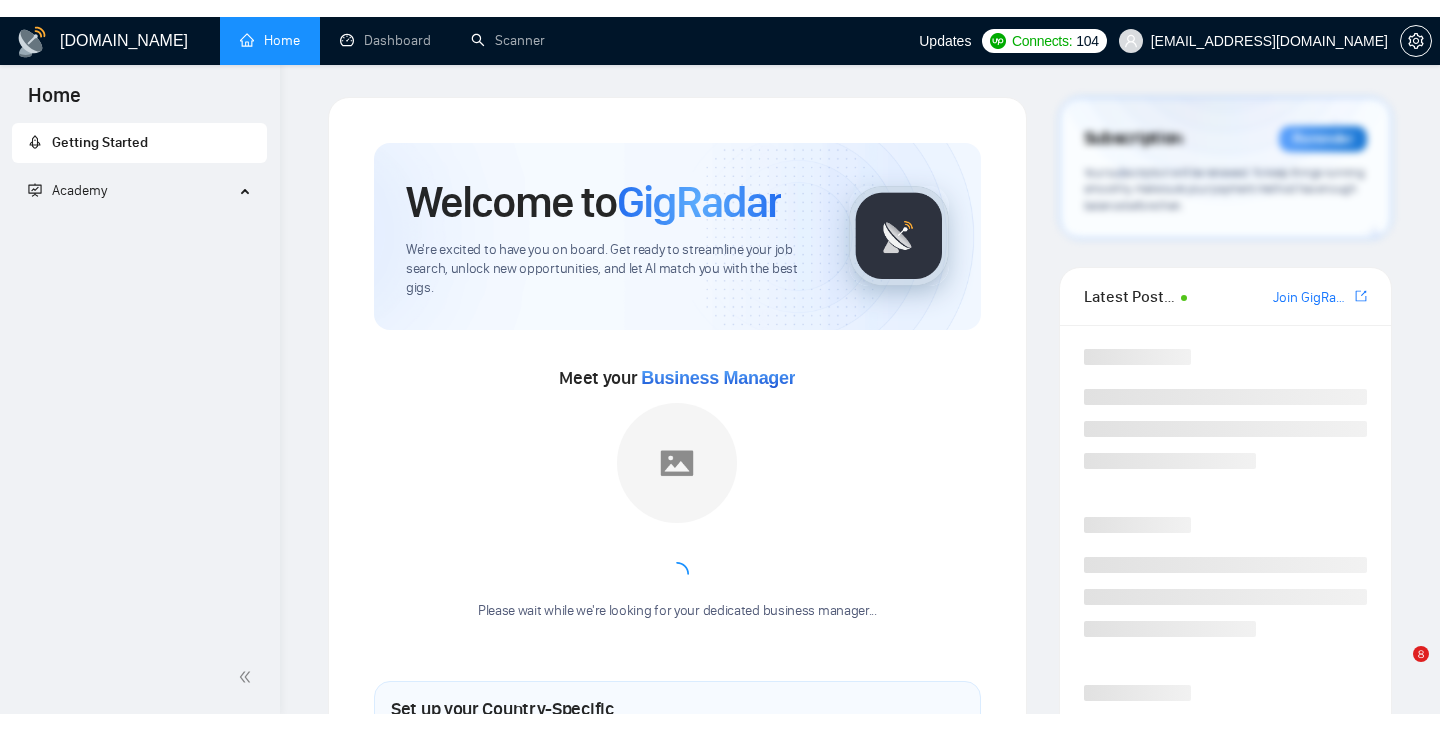 scroll, scrollTop: 0, scrollLeft: 0, axis: both 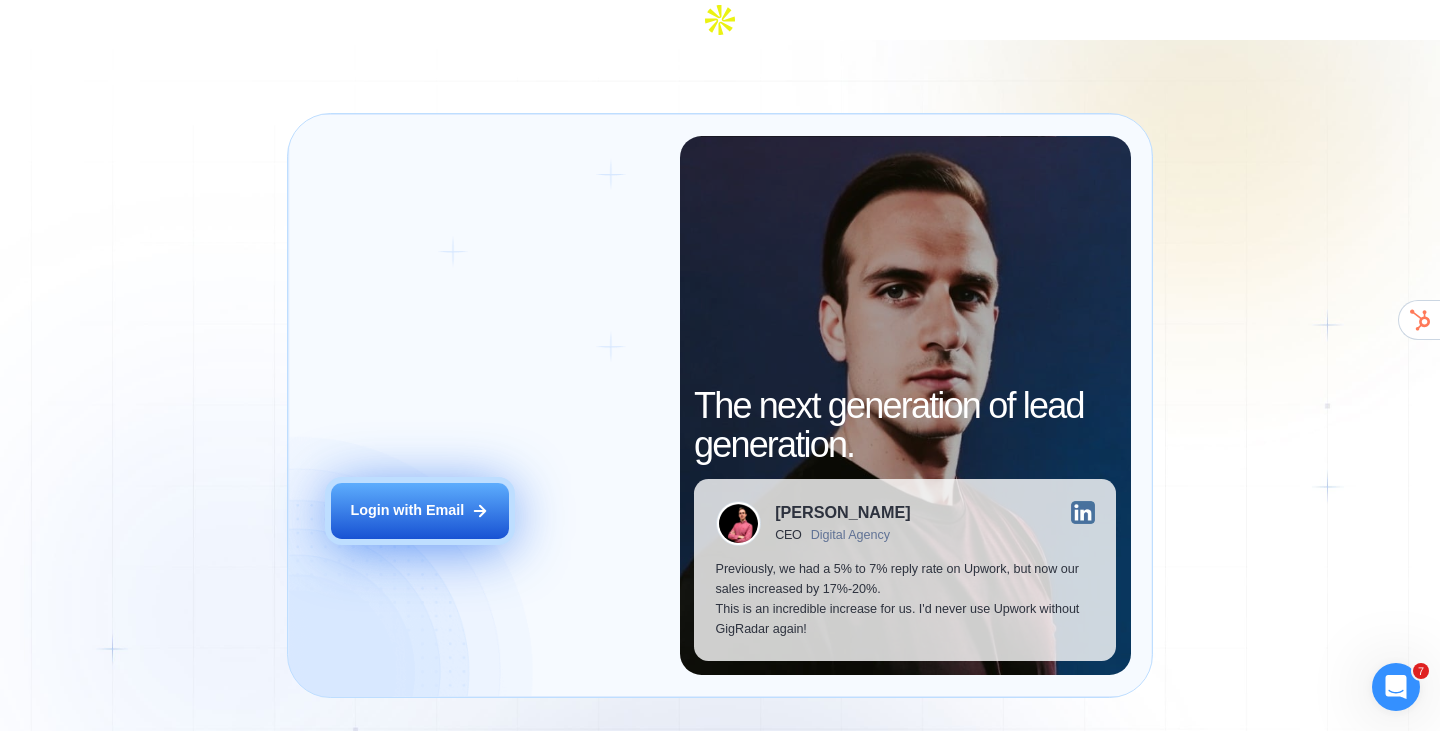 click on "Login with Email" at bounding box center [420, 511] 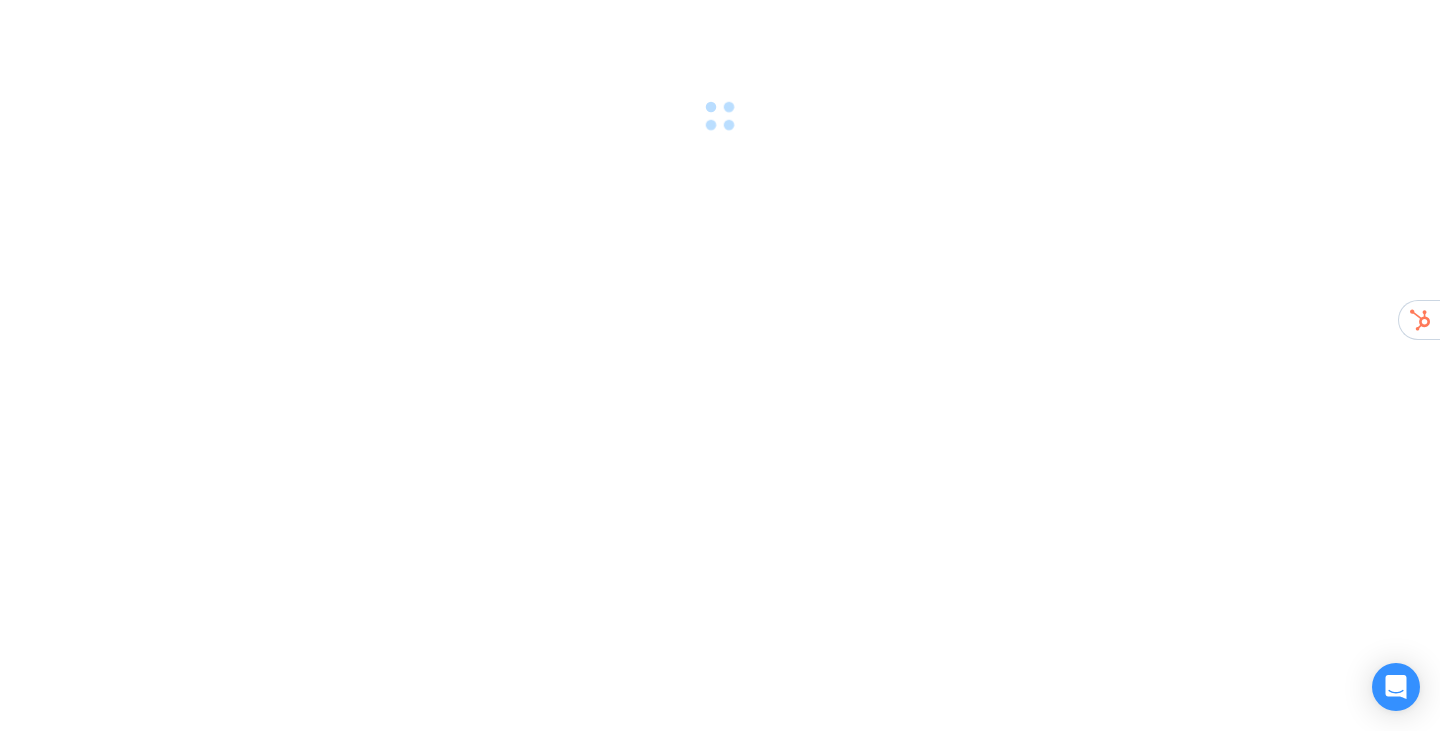 scroll, scrollTop: 0, scrollLeft: 0, axis: both 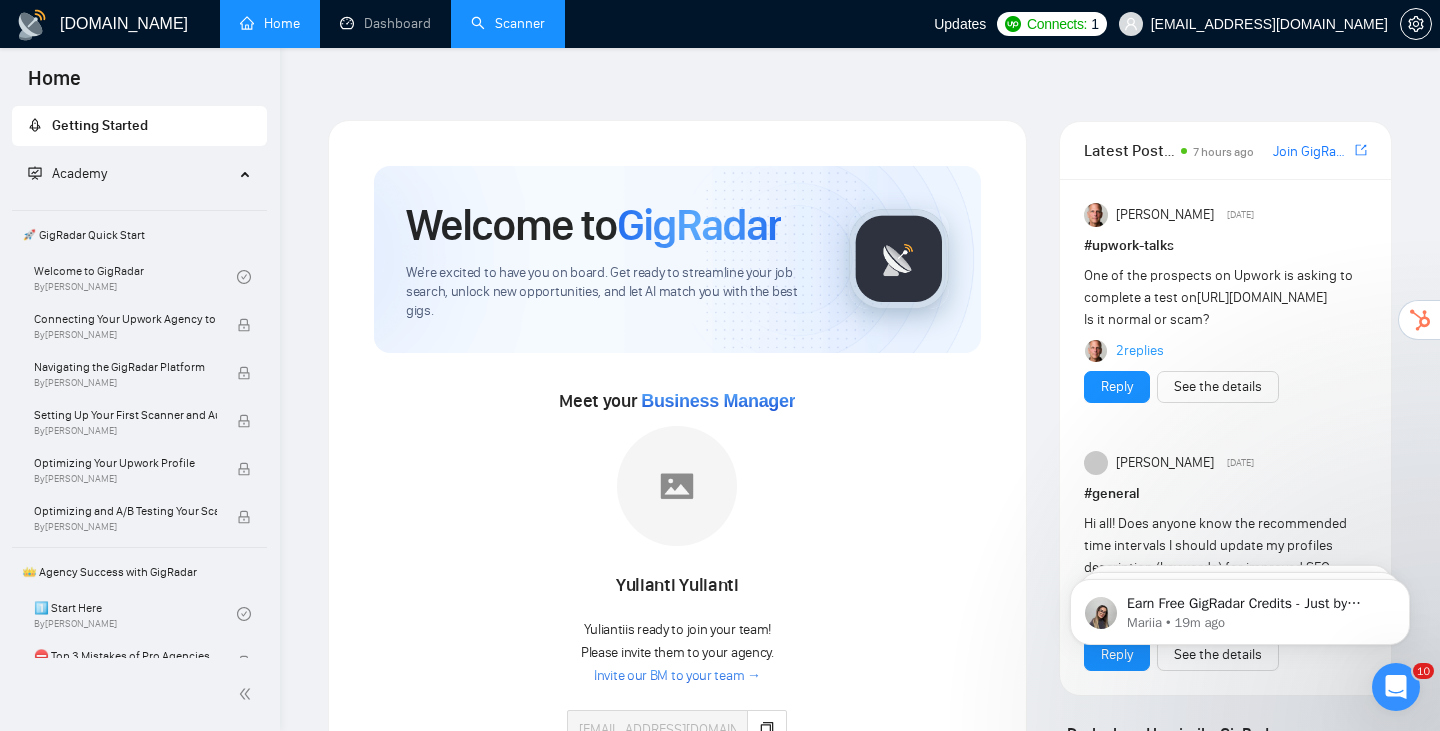 click on "Scanner" at bounding box center [508, 23] 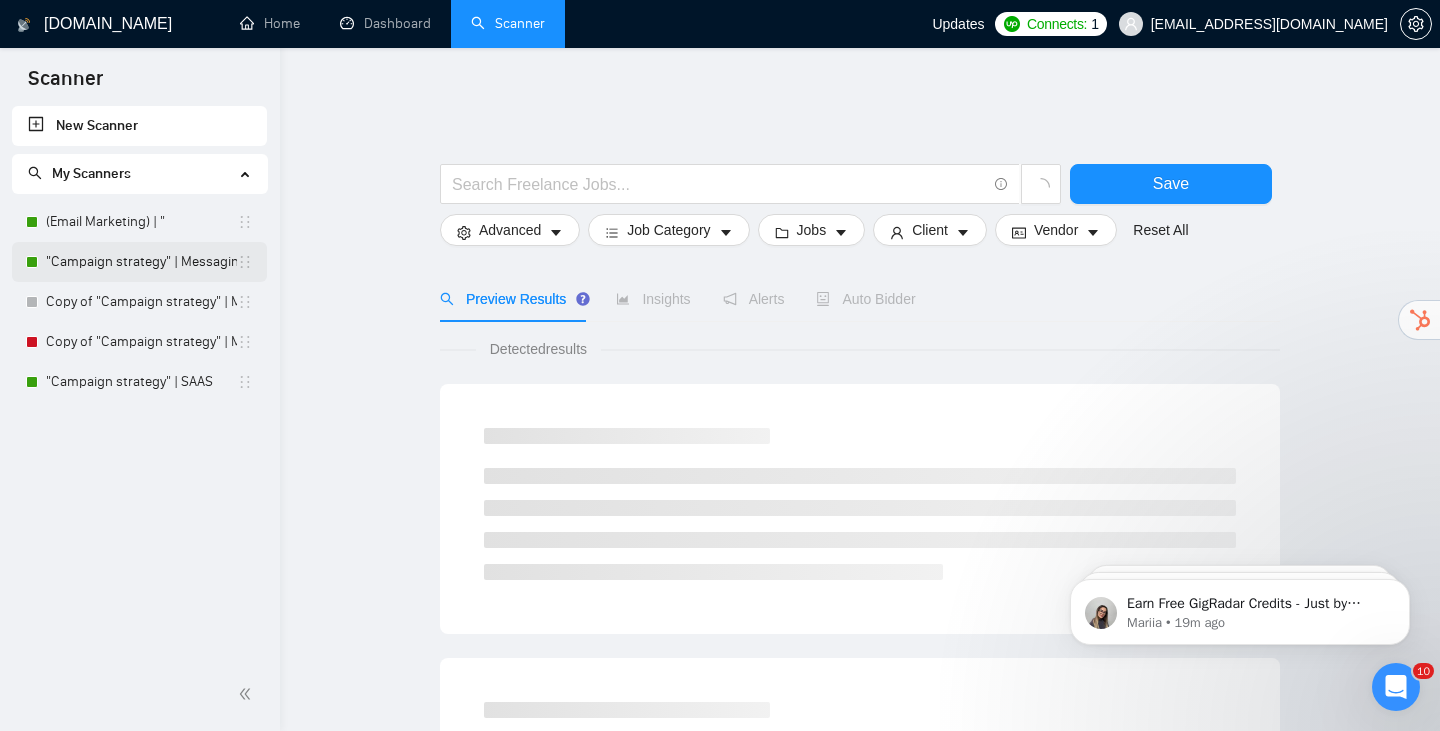click on ""Campaign strategy" | Messaging" at bounding box center (141, 262) 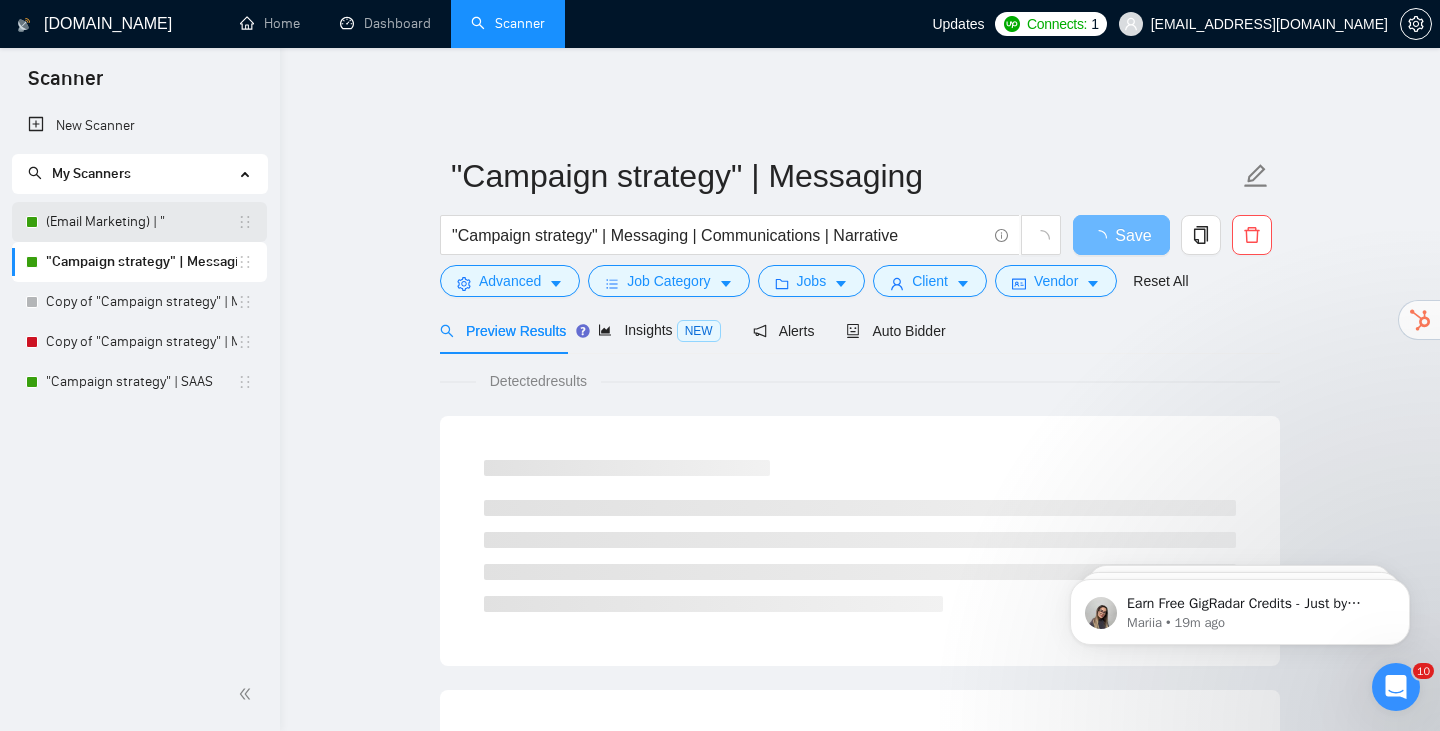 click on "(Email Marketing) | "" at bounding box center (141, 222) 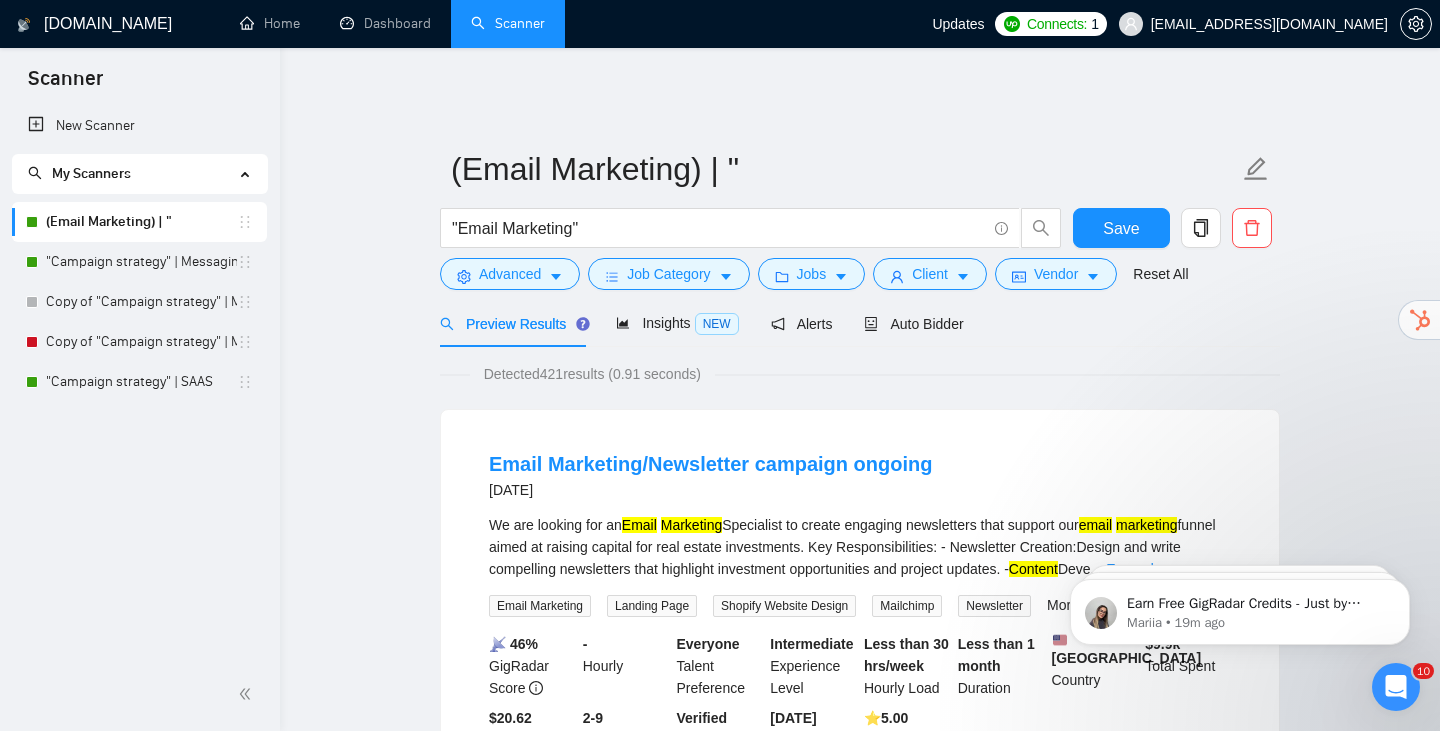 scroll, scrollTop: 9, scrollLeft: 0, axis: vertical 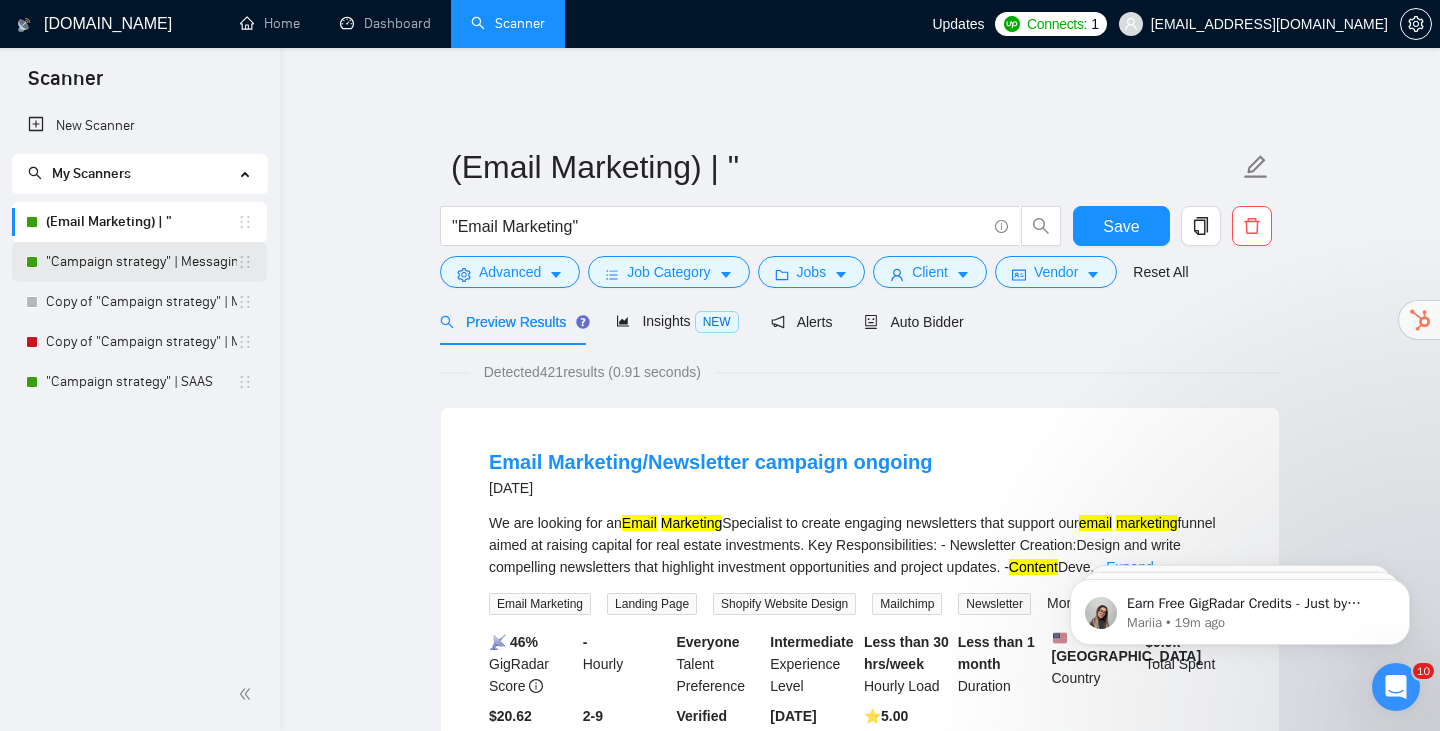 click on ""Campaign strategy" | Messaging" at bounding box center [141, 262] 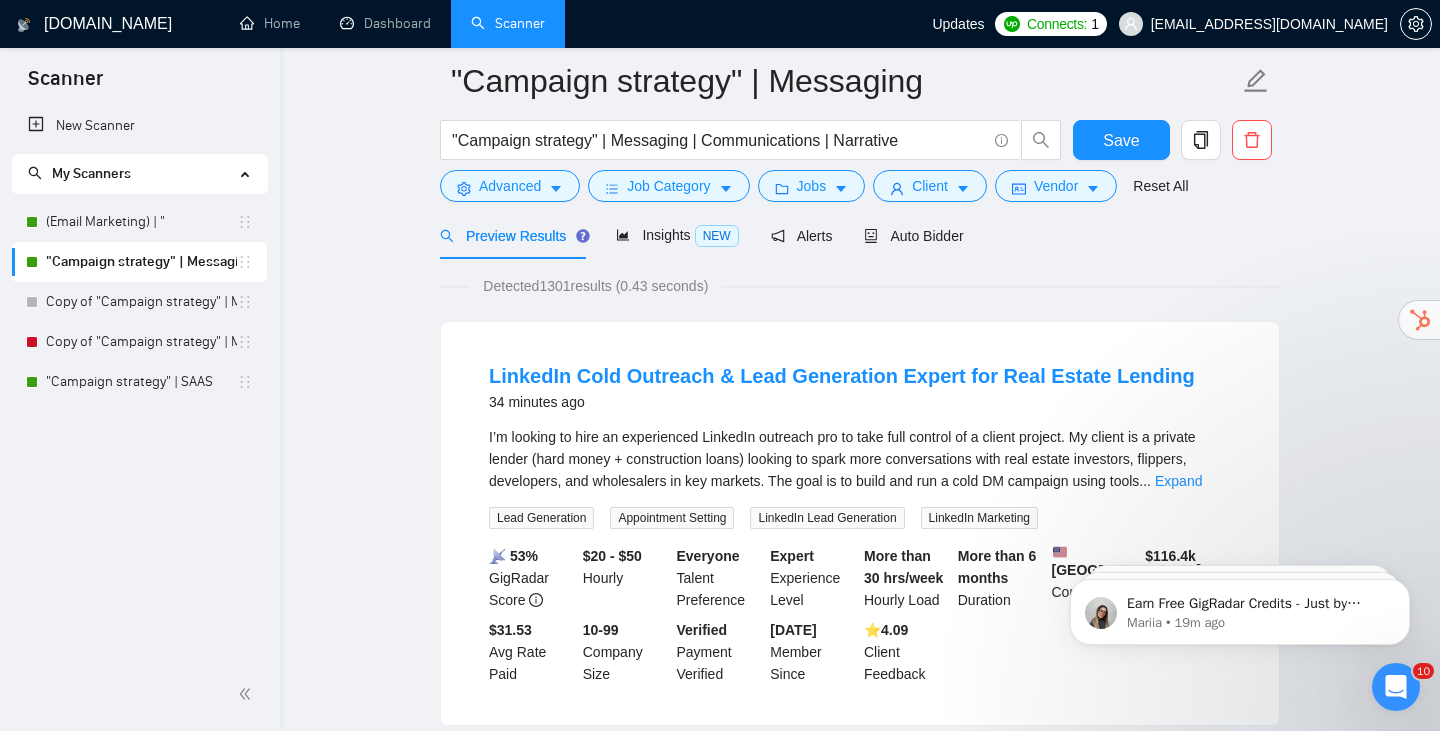 scroll, scrollTop: 0, scrollLeft: 0, axis: both 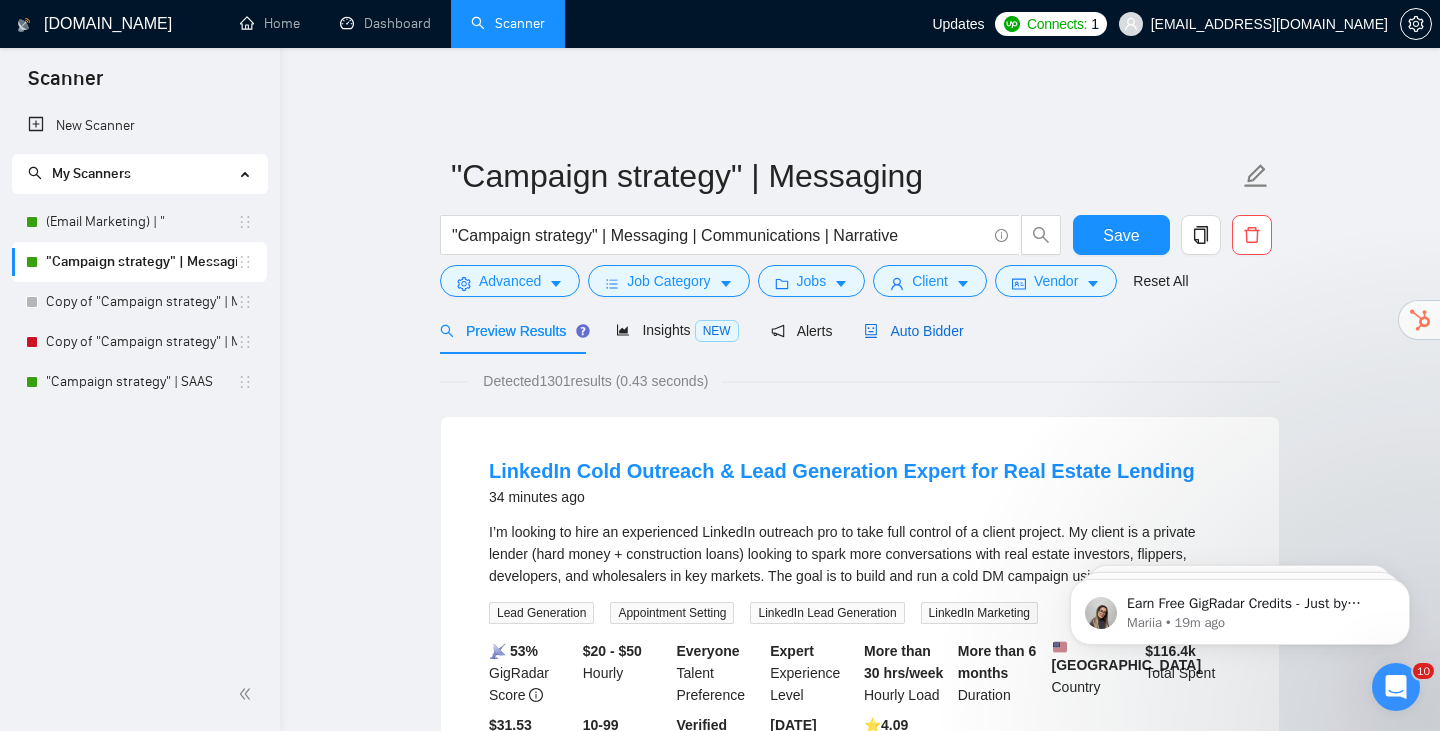 click on "Auto Bidder" at bounding box center [913, 331] 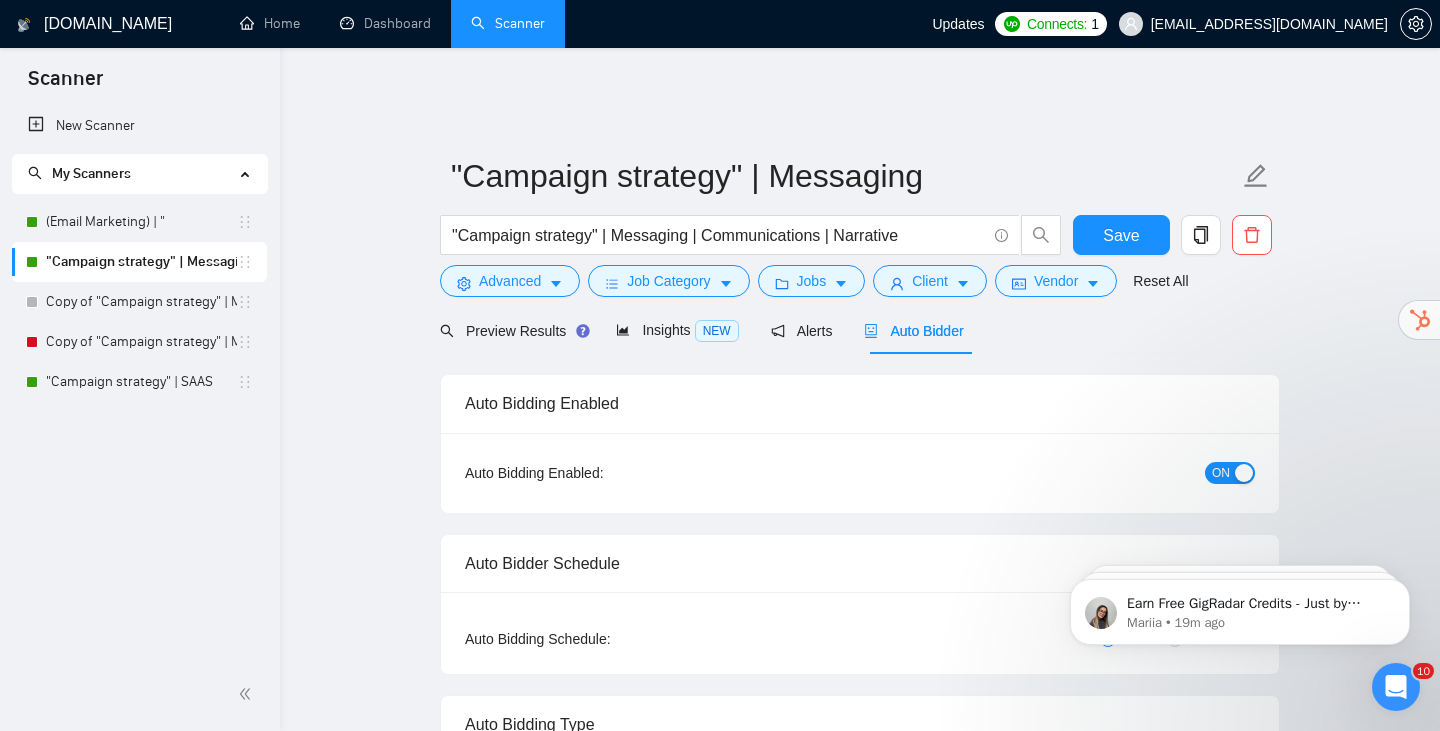 type 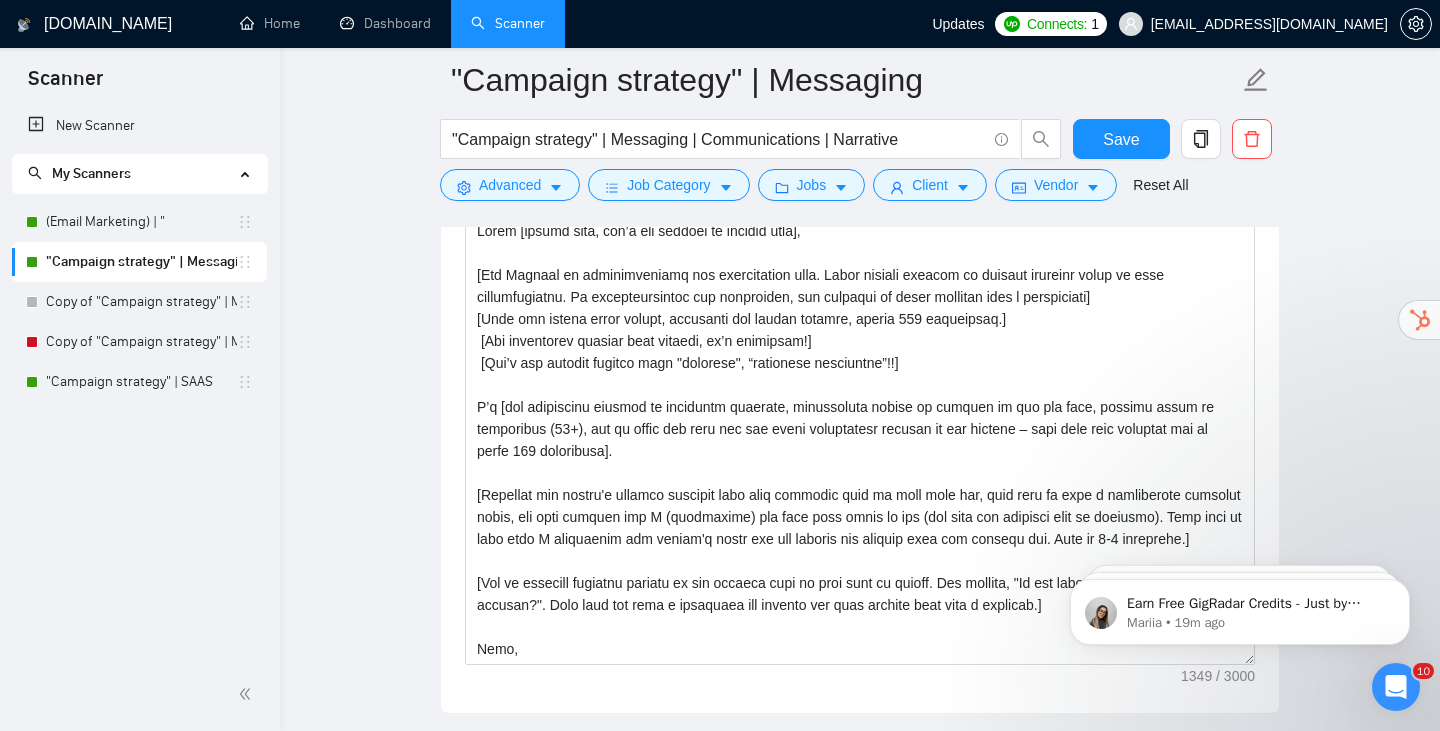 scroll, scrollTop: 1874, scrollLeft: 0, axis: vertical 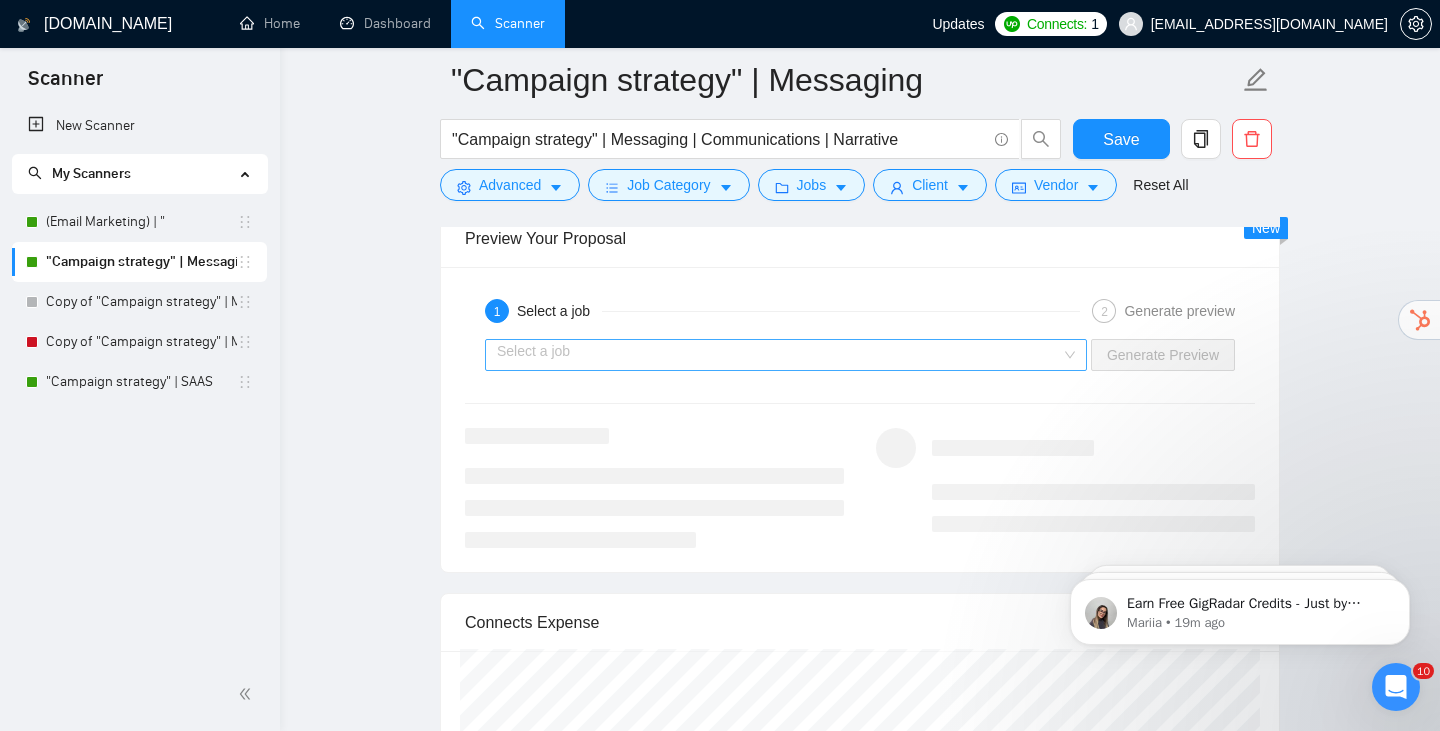 click at bounding box center (779, 355) 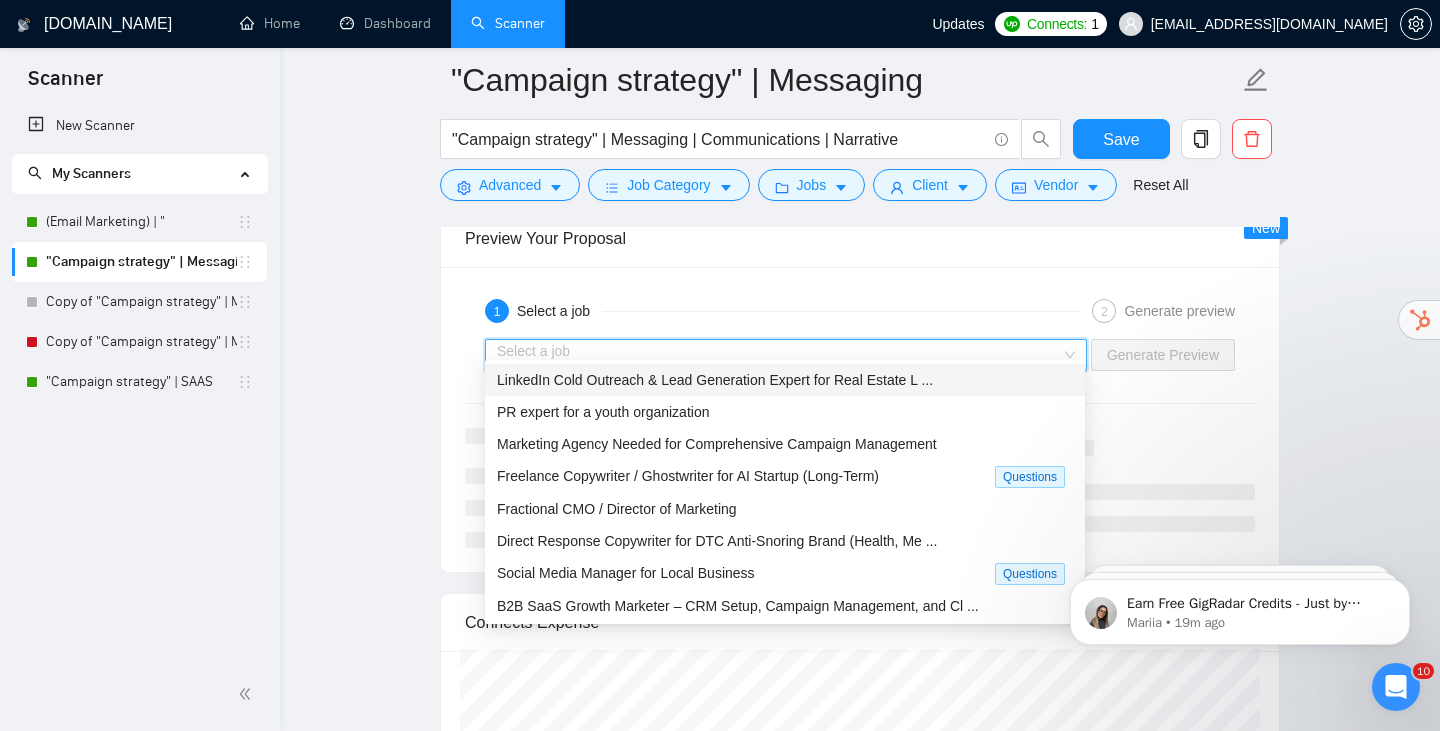 click on "LinkedIn Cold Outreach & Lead Generation Expert for Real Estate L ..." at bounding box center [715, 380] 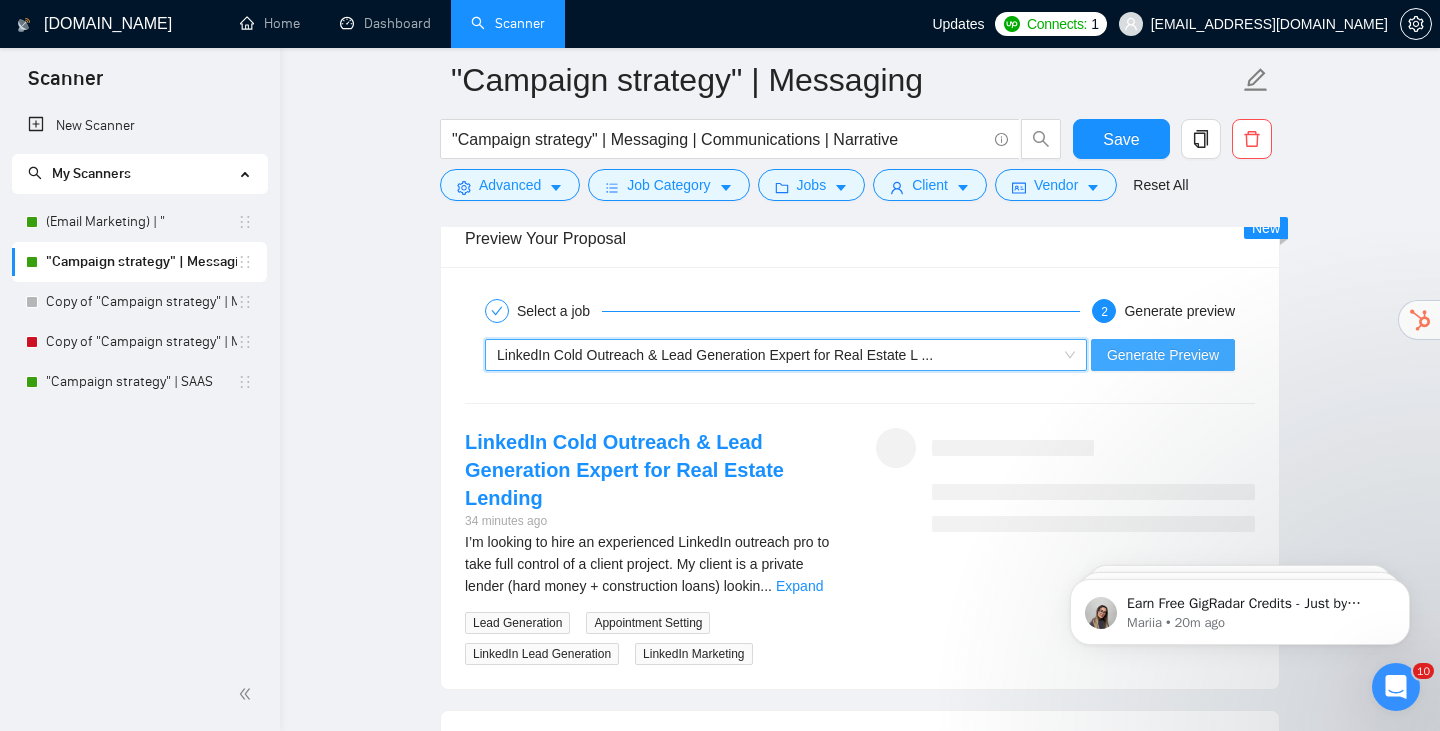 click on "Generate Preview" at bounding box center (1163, 355) 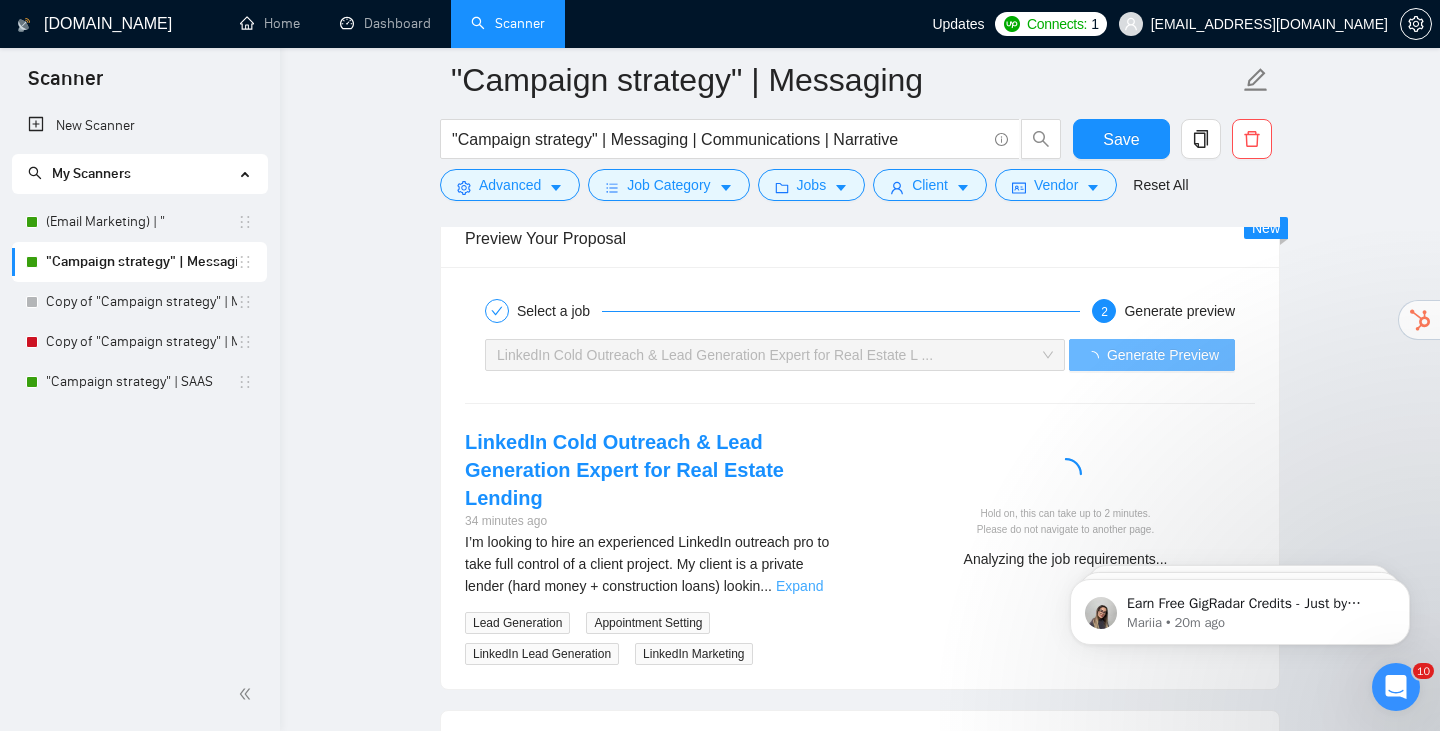 click on "Expand" at bounding box center (799, 586) 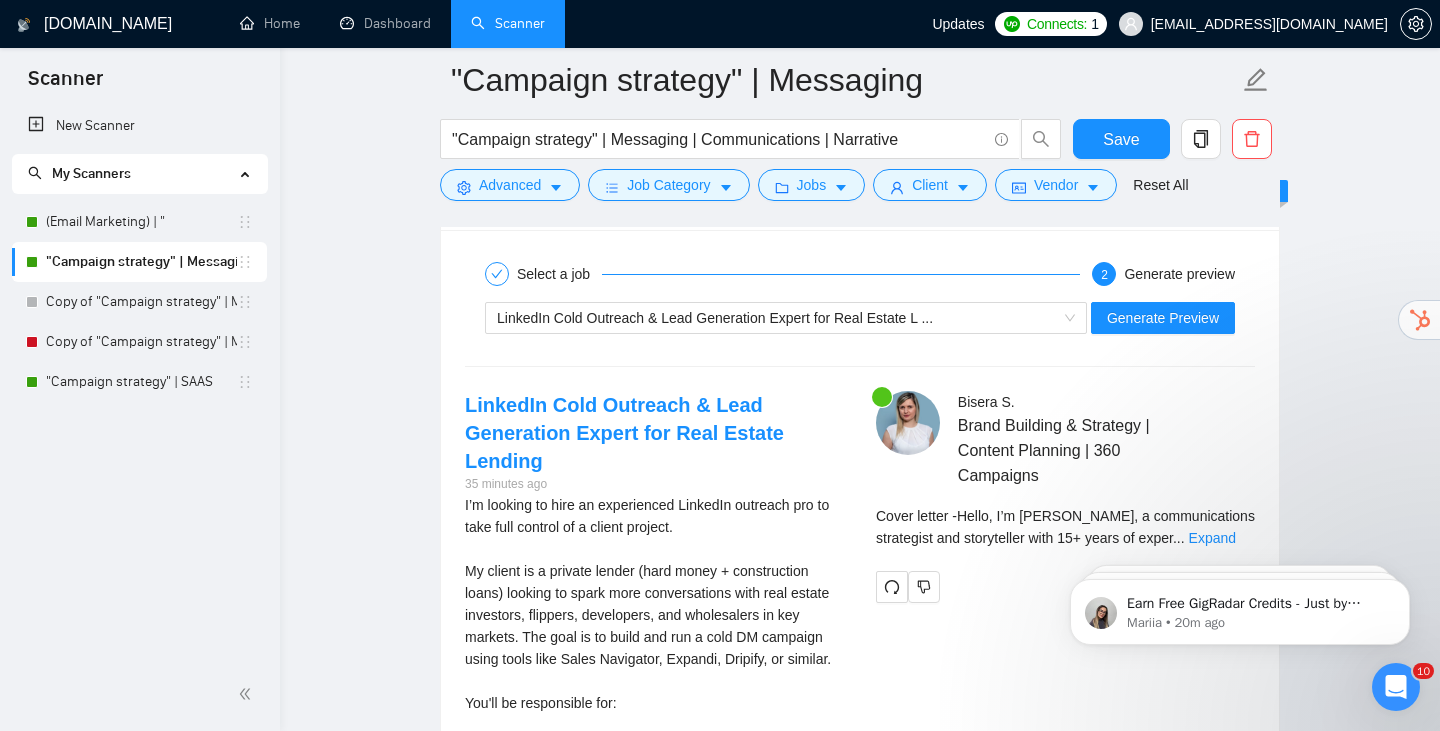 scroll, scrollTop: 3527, scrollLeft: 0, axis: vertical 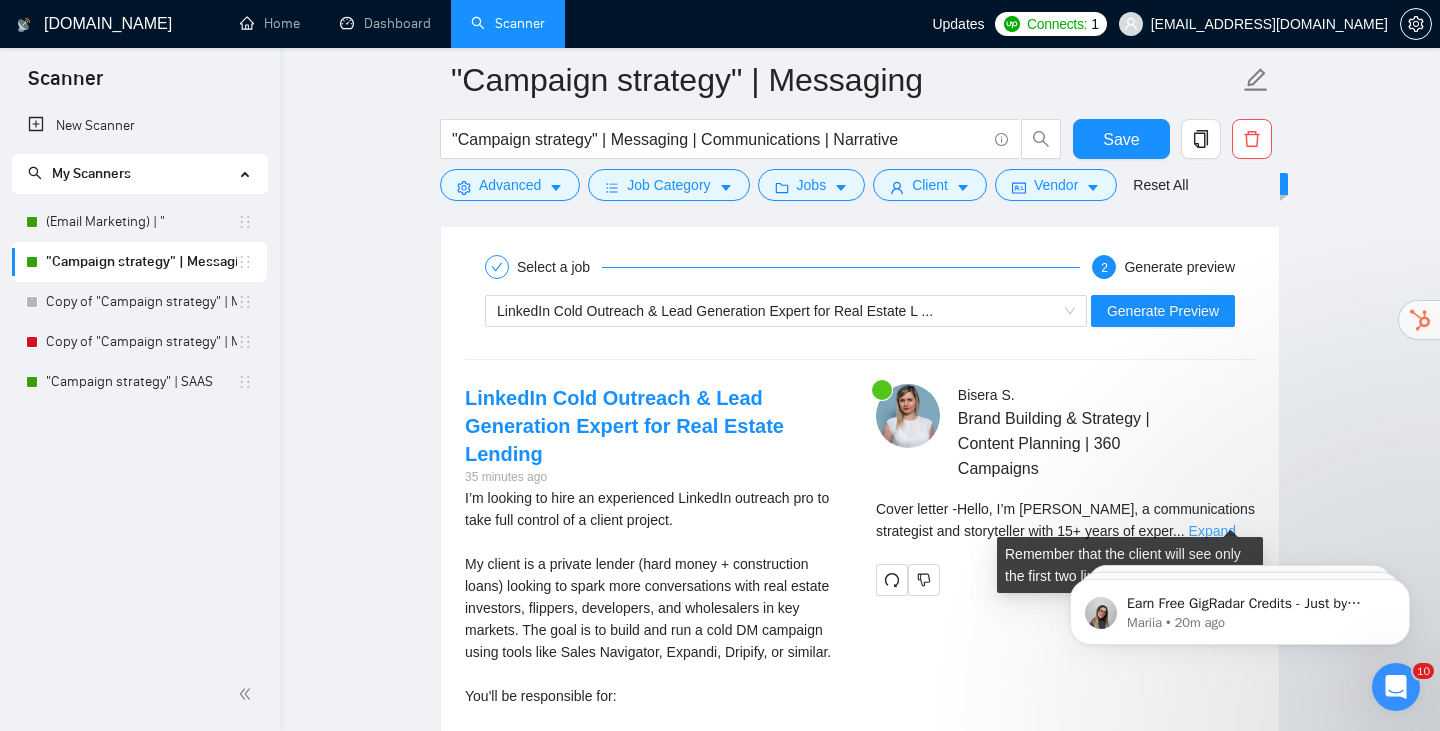 click on "Expand" at bounding box center [1212, 531] 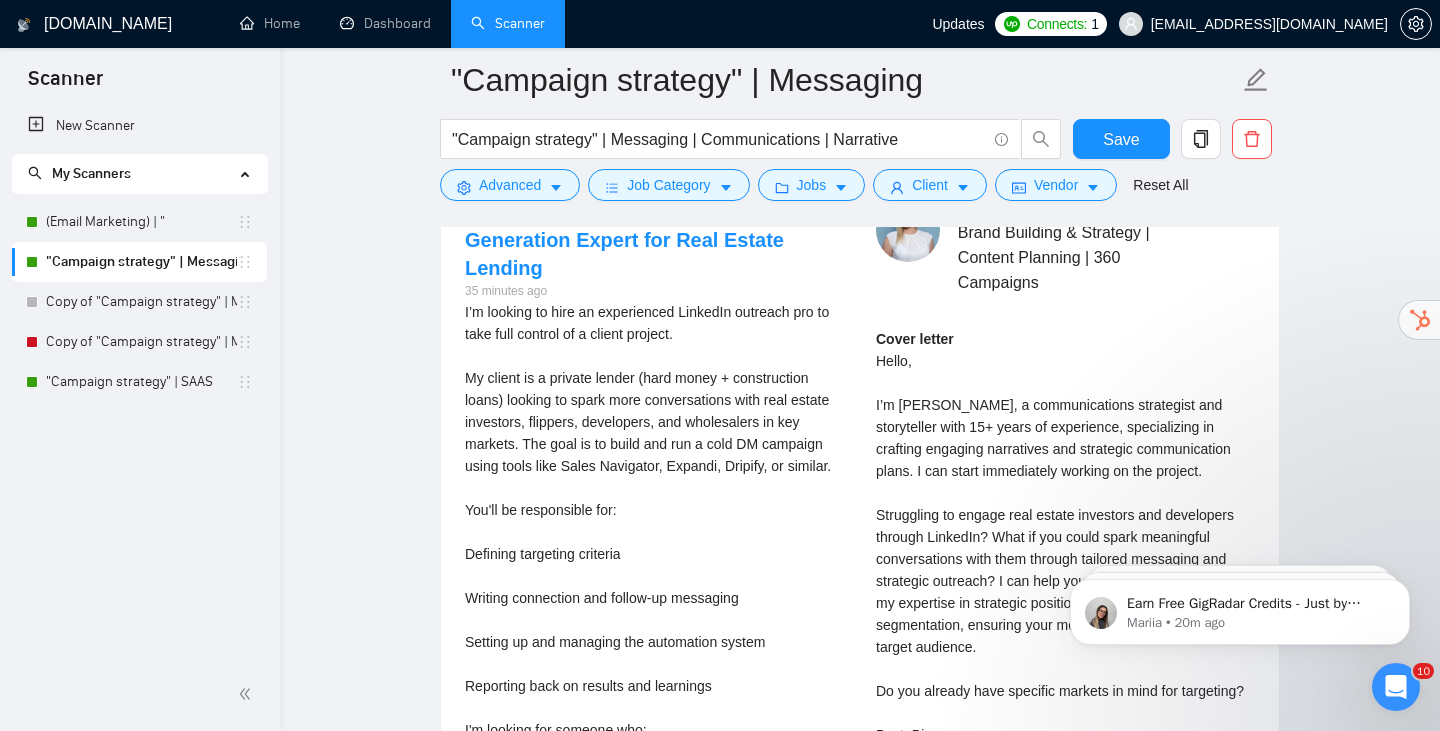 scroll, scrollTop: 3736, scrollLeft: 0, axis: vertical 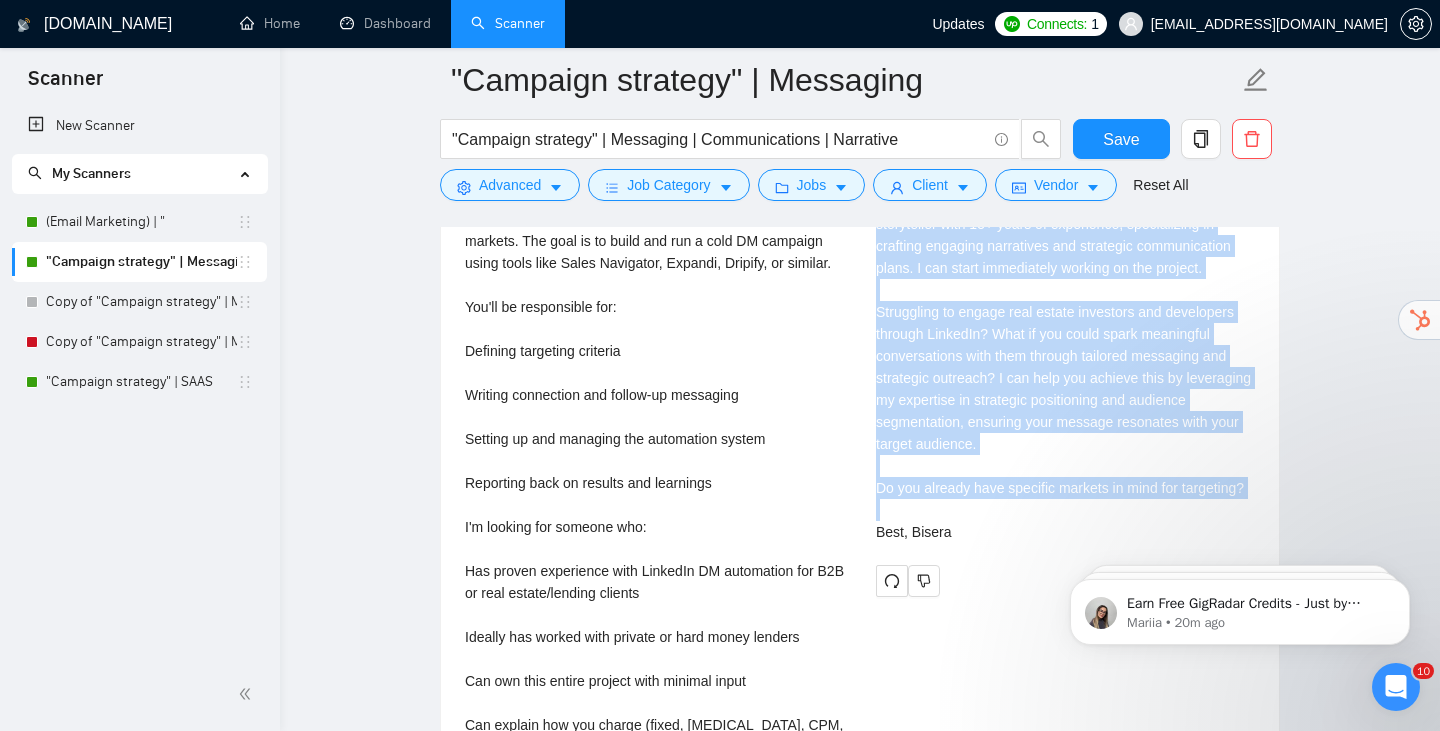 drag, startPoint x: 876, startPoint y: 324, endPoint x: 994, endPoint y: 537, distance: 243.50154 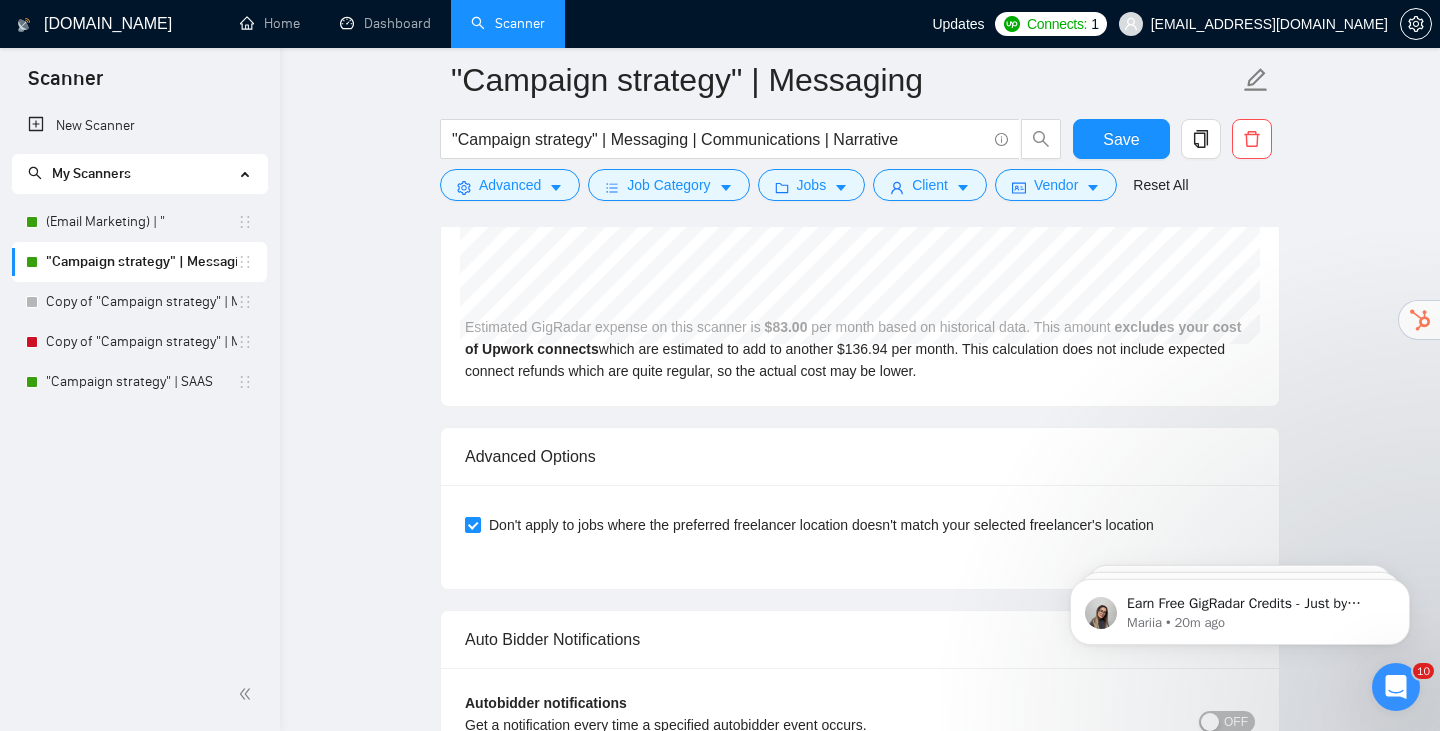scroll, scrollTop: 4845, scrollLeft: 0, axis: vertical 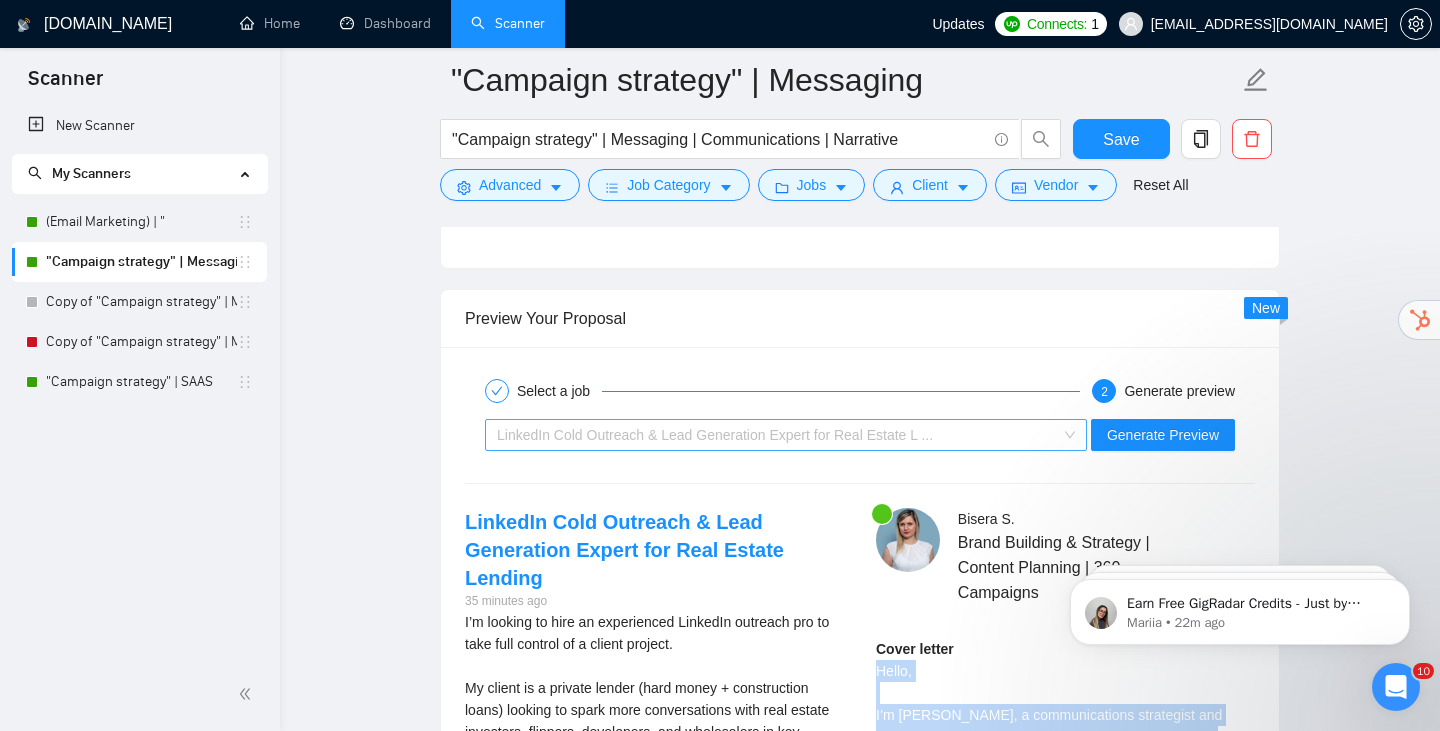click on "LinkedIn Cold Outreach & Lead Generation Expert for Real Estate L ..." at bounding box center [777, 435] 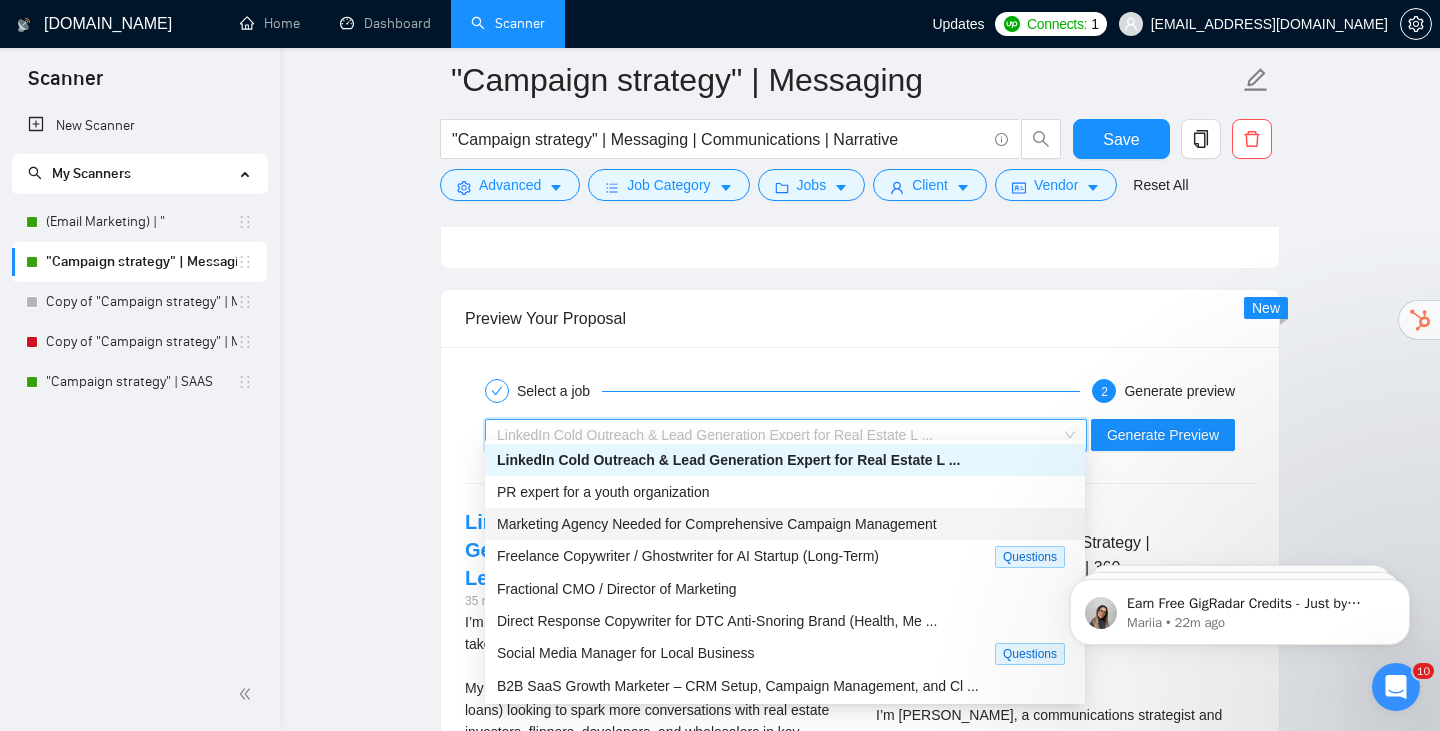 click on "Marketing Agency Needed for Comprehensive Campaign Management" at bounding box center [717, 524] 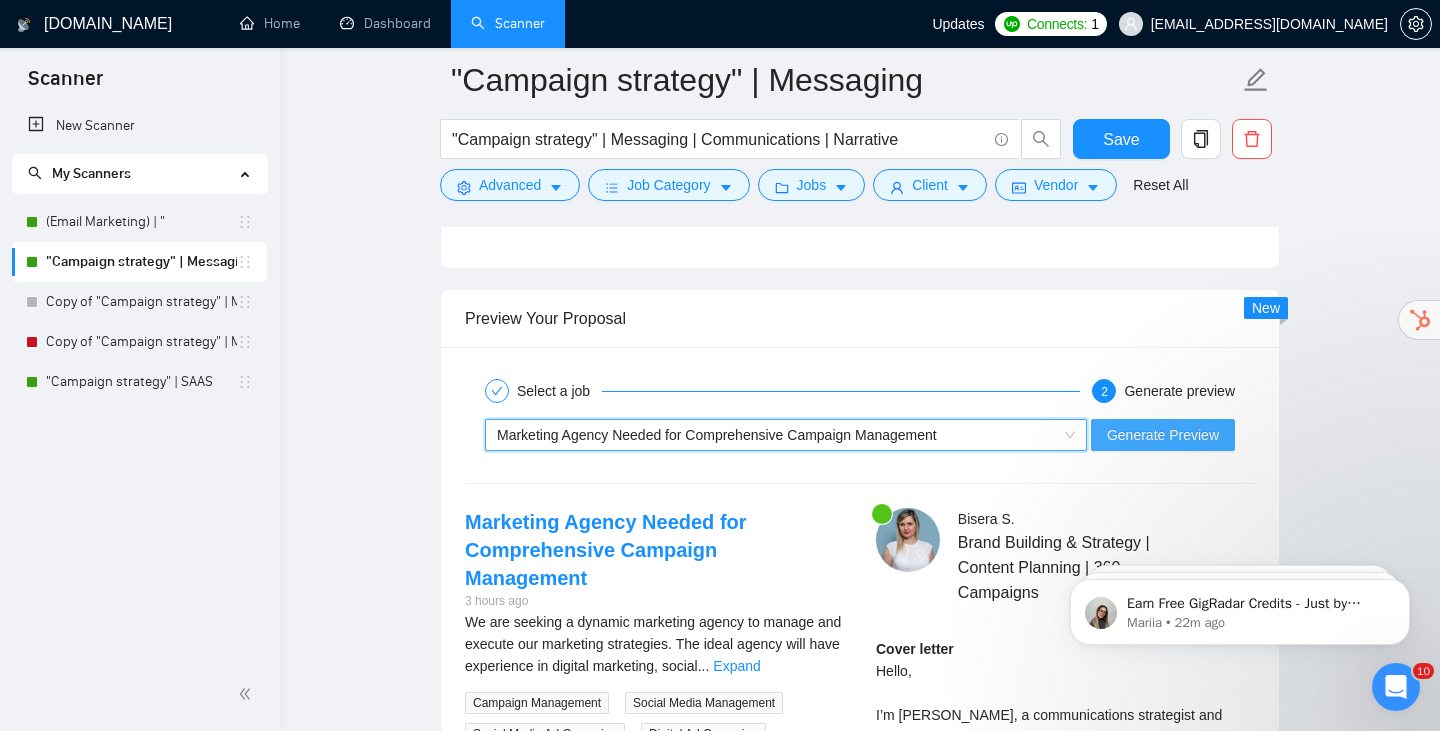 click on "Generate Preview" at bounding box center (1163, 435) 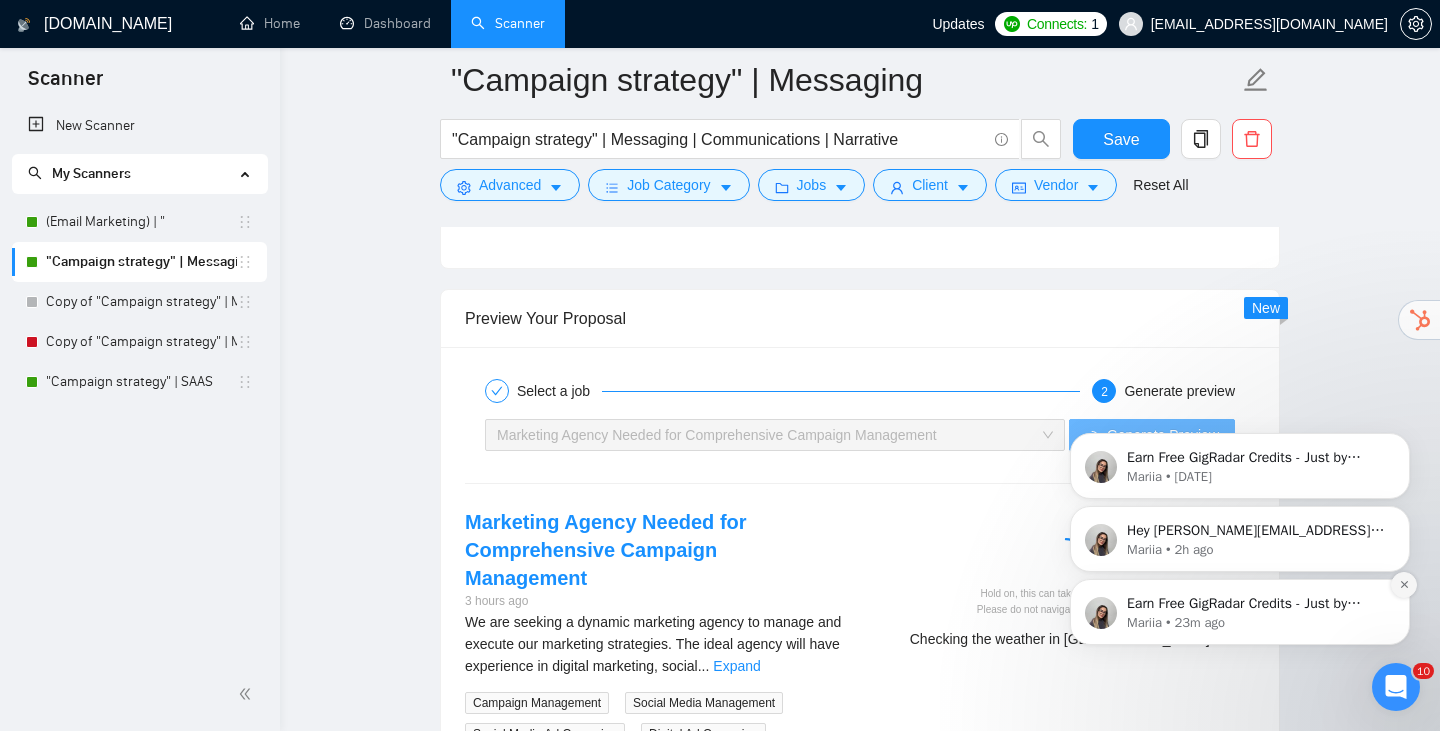click at bounding box center (1404, 585) 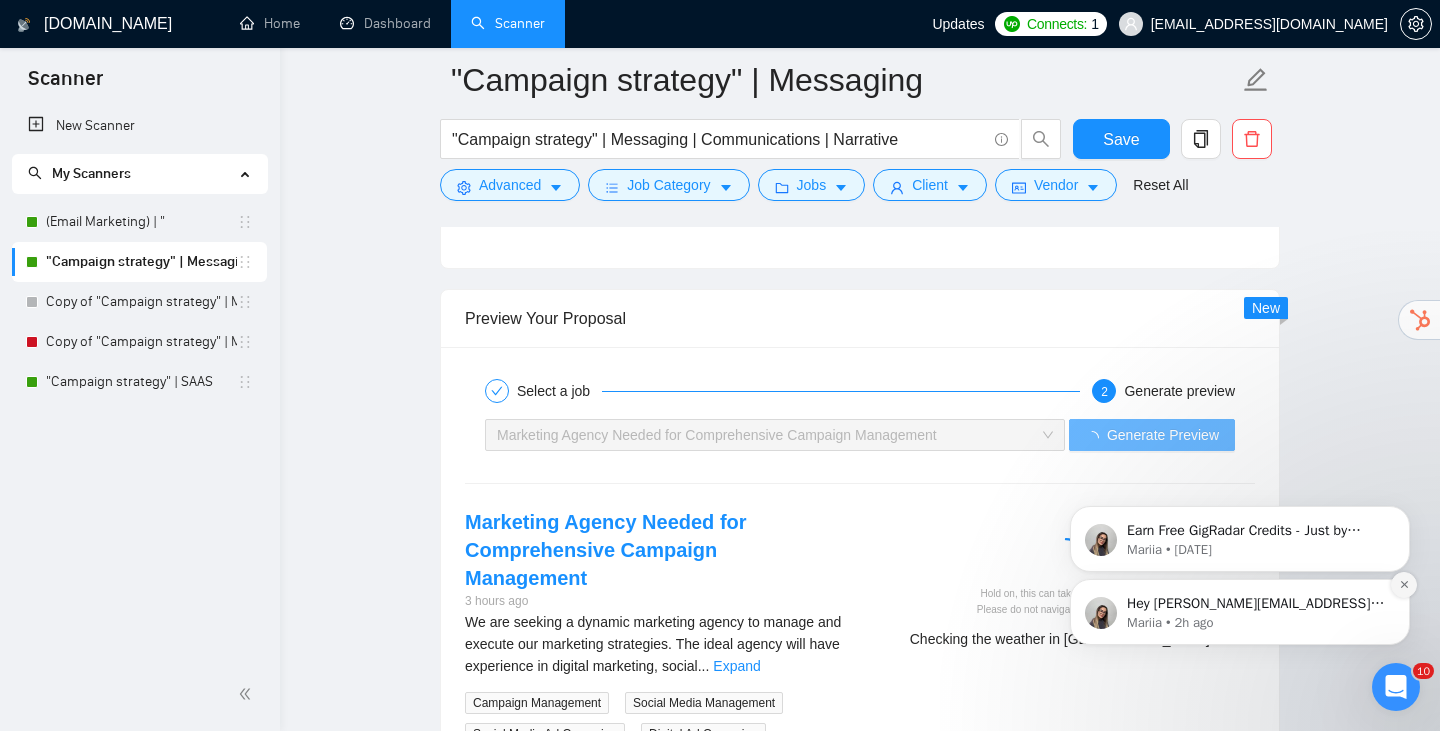 click 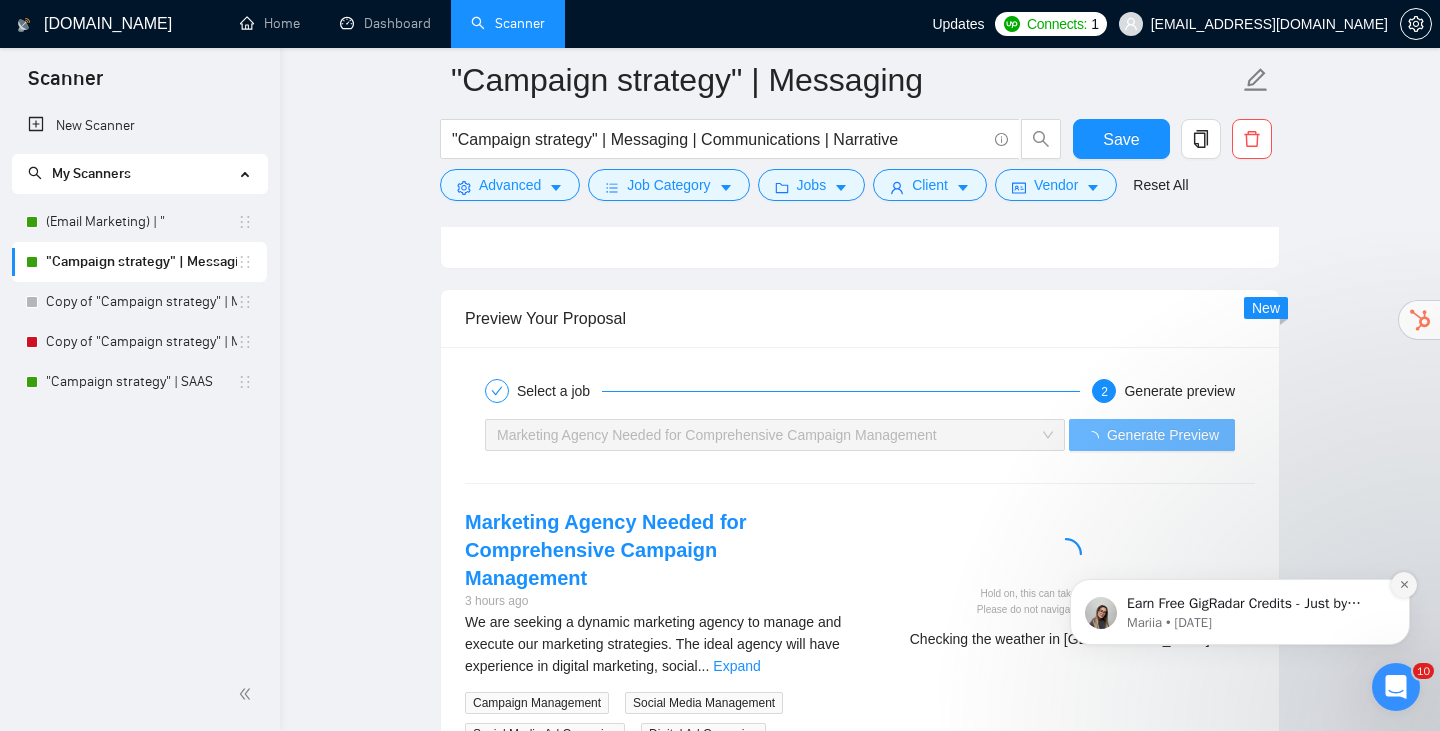 click 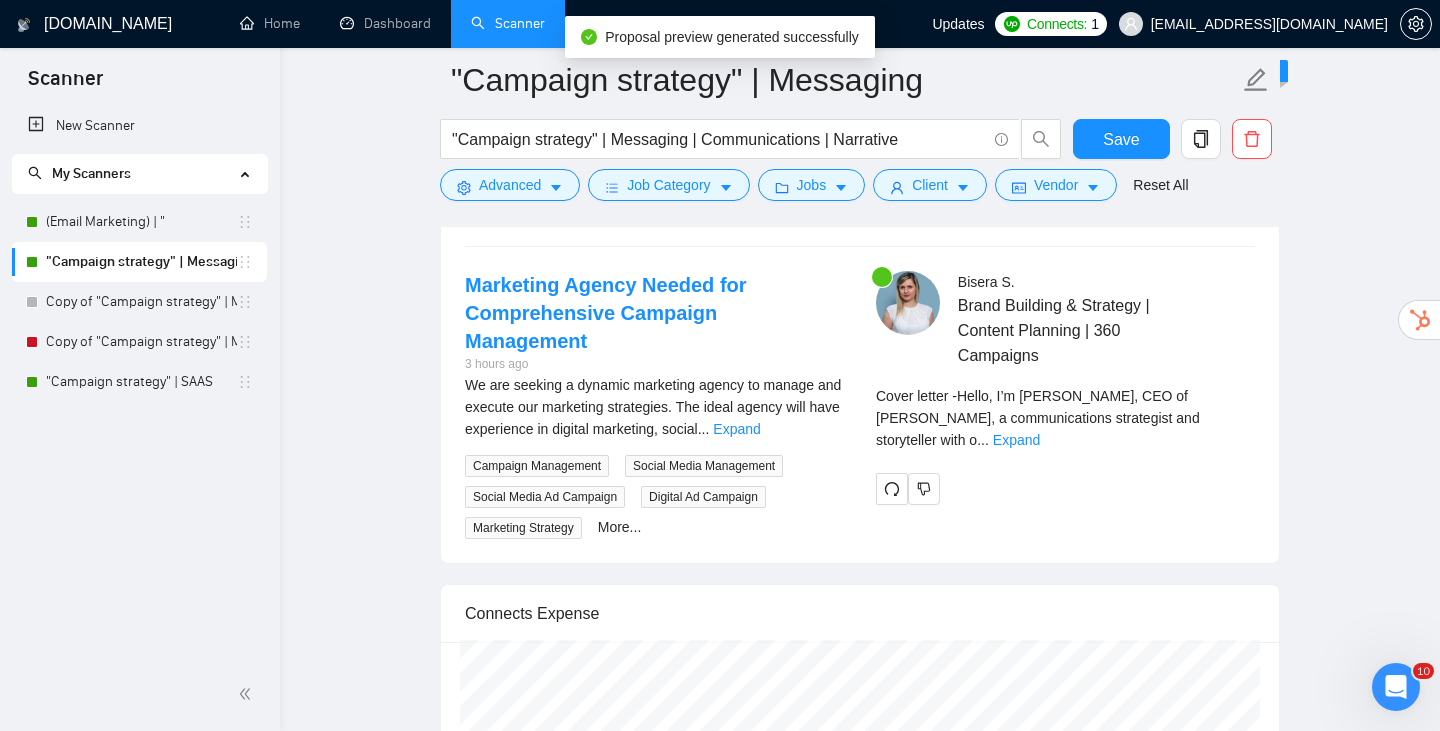 scroll, scrollTop: 3646, scrollLeft: 0, axis: vertical 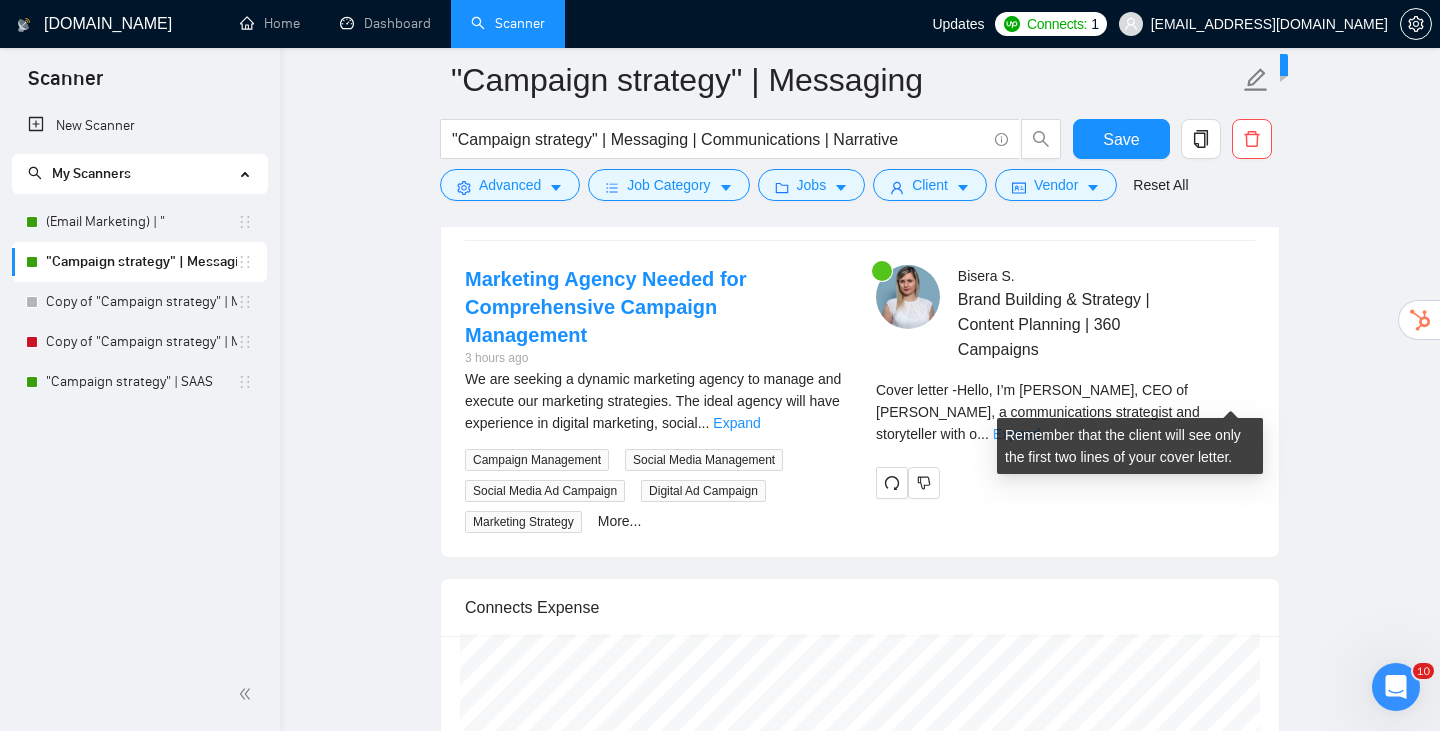 click on "Expand" at bounding box center (1016, 434) 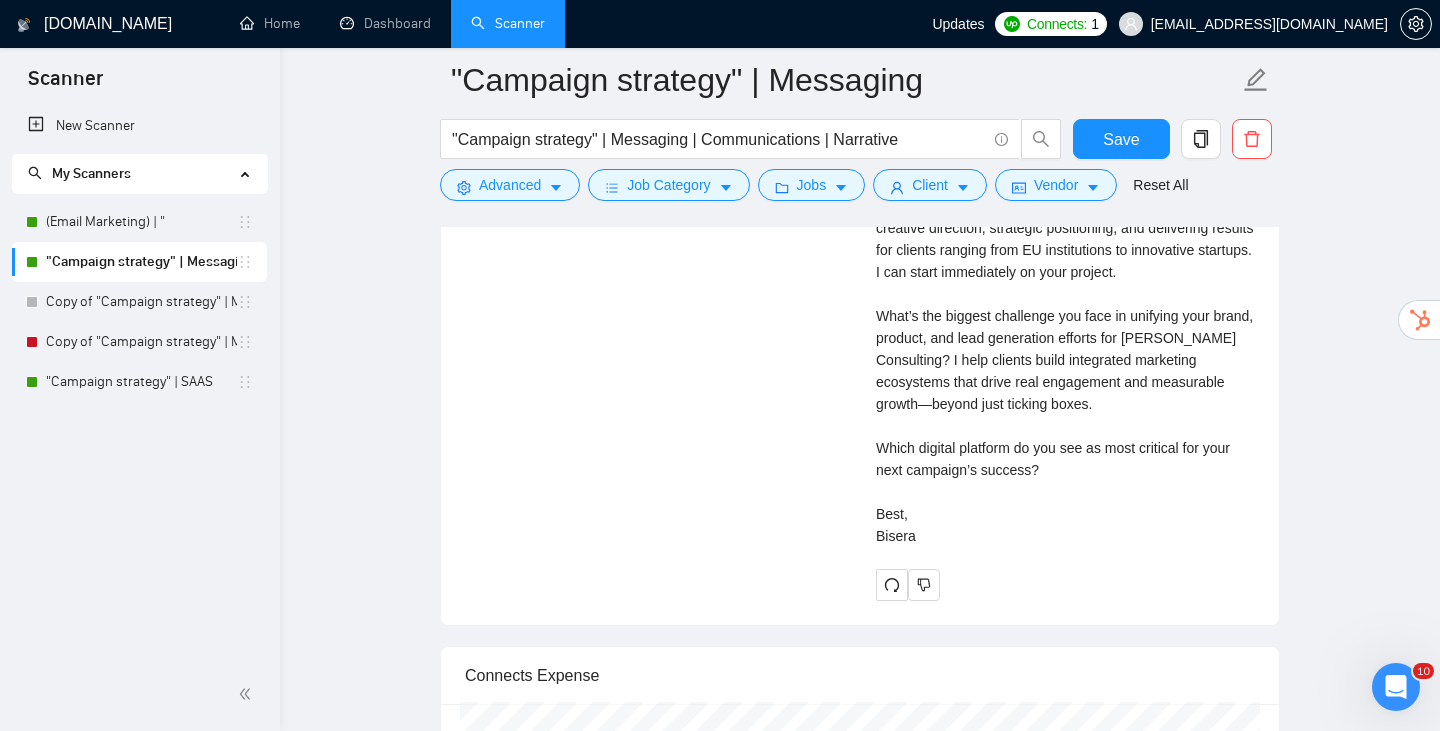 scroll, scrollTop: 3979, scrollLeft: 0, axis: vertical 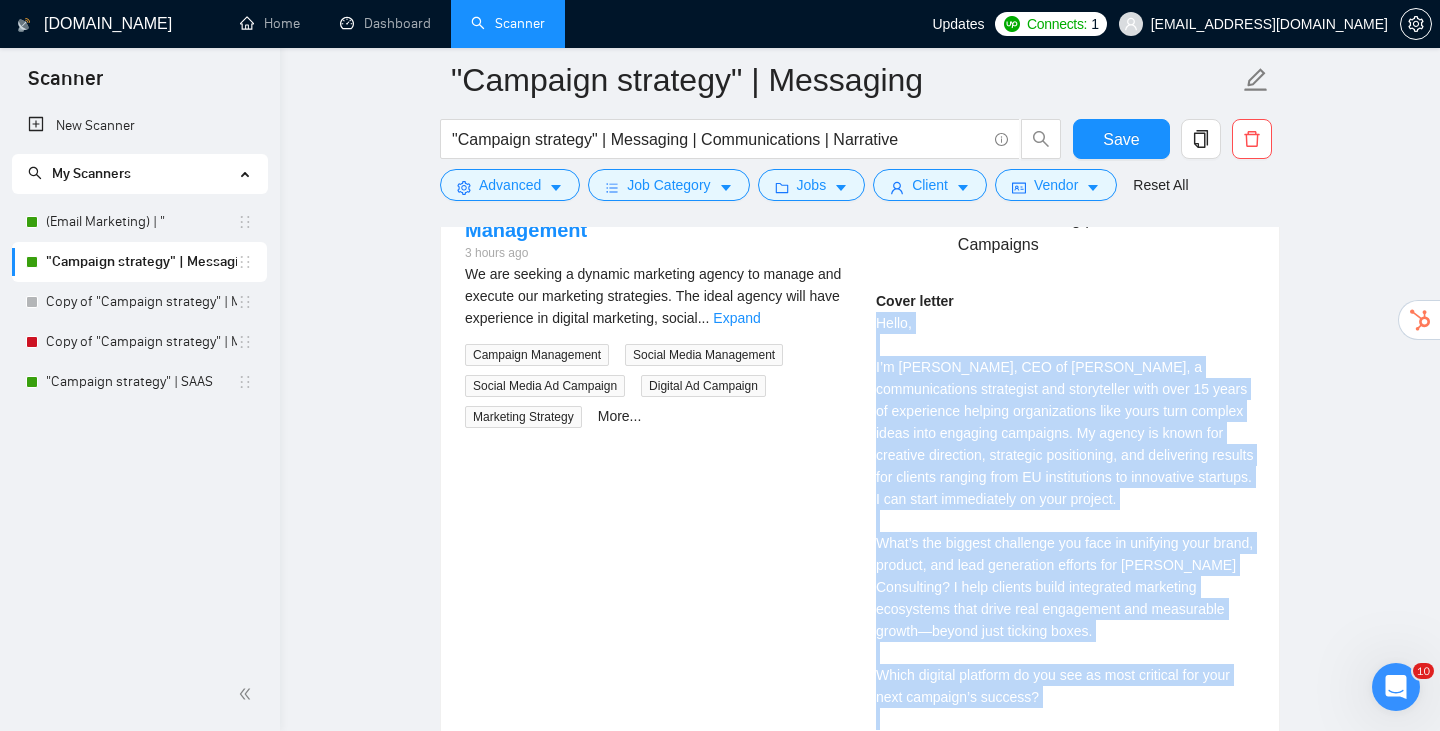 drag, startPoint x: 919, startPoint y: 520, endPoint x: 875, endPoint y: 308, distance: 216.5179 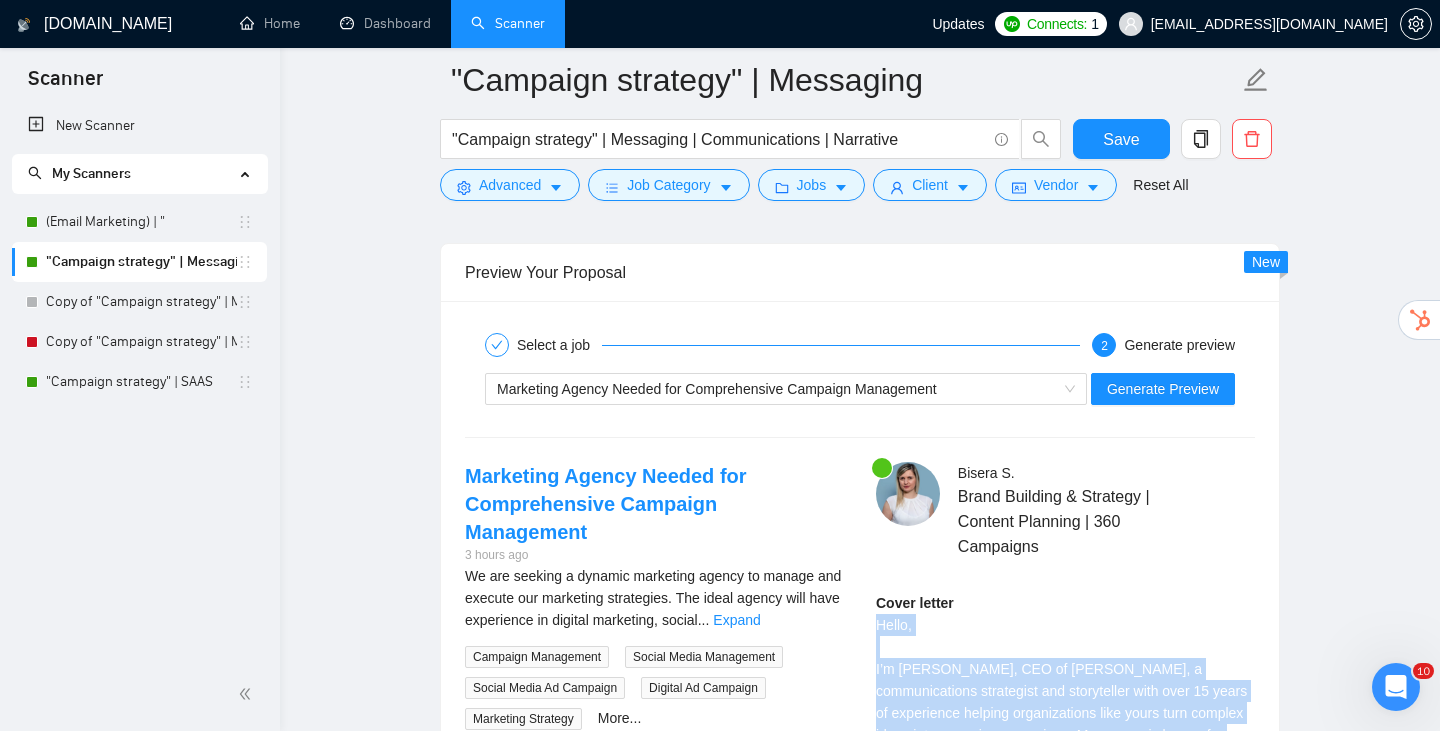 scroll, scrollTop: 3442, scrollLeft: 0, axis: vertical 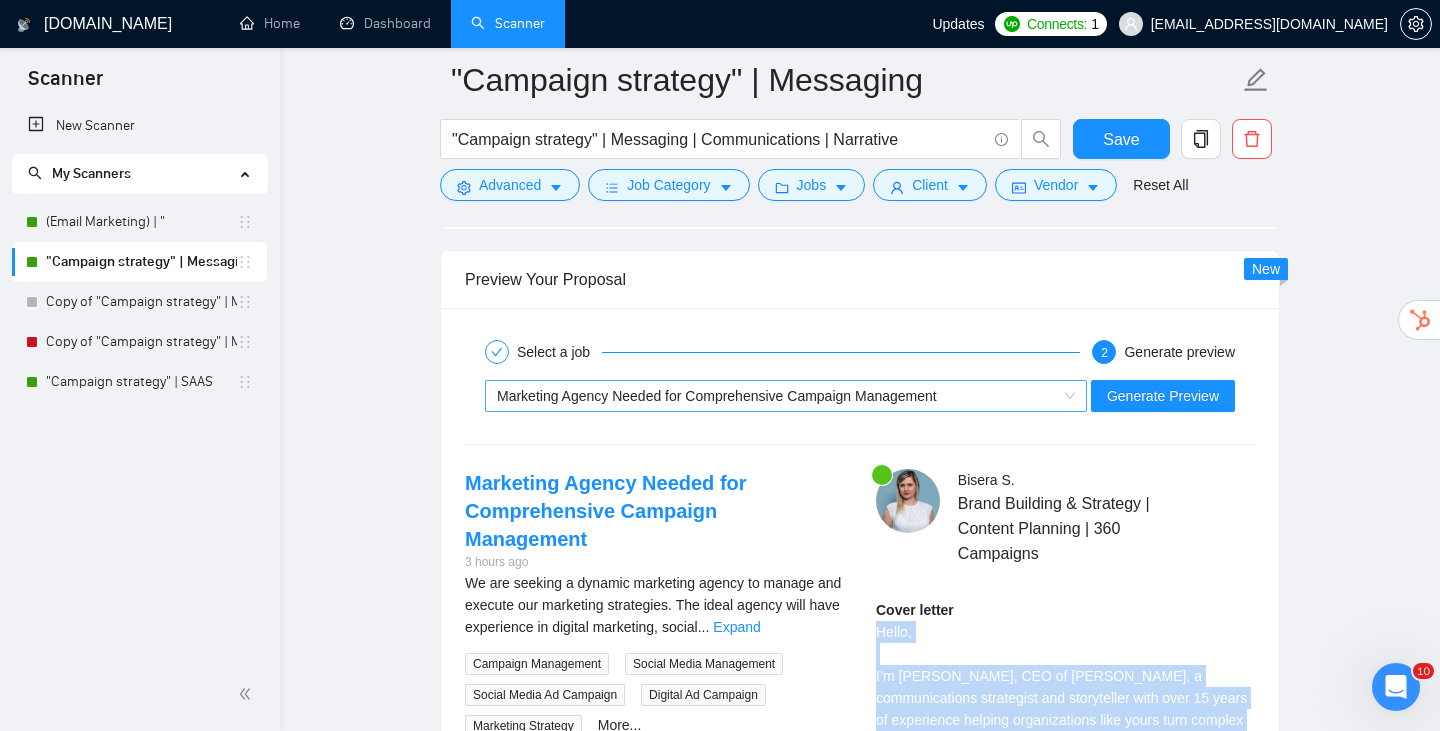 click on "Marketing Agency Needed for Comprehensive Campaign Management" at bounding box center [717, 396] 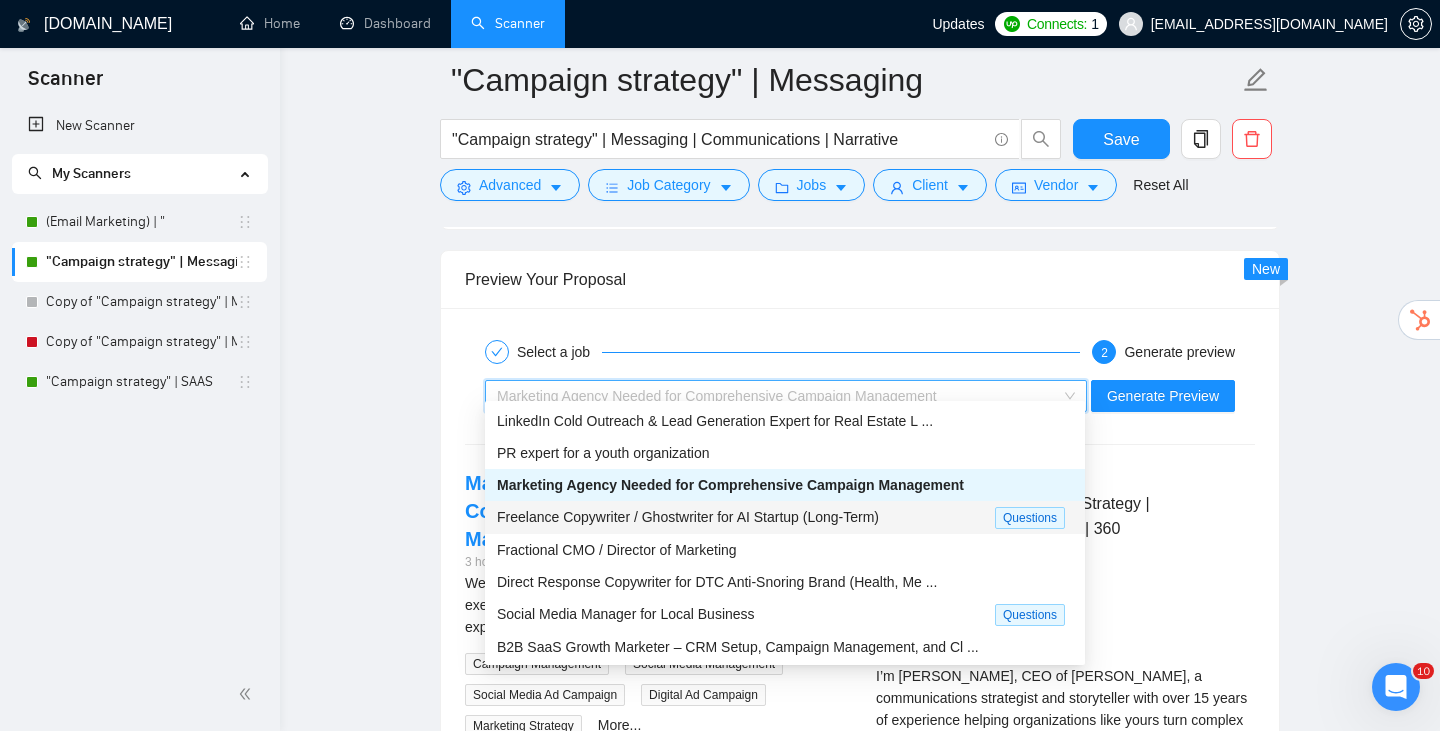 click on "Freelance Copywriter / Ghostwriter for AI Startup (Long-Term)" at bounding box center [688, 517] 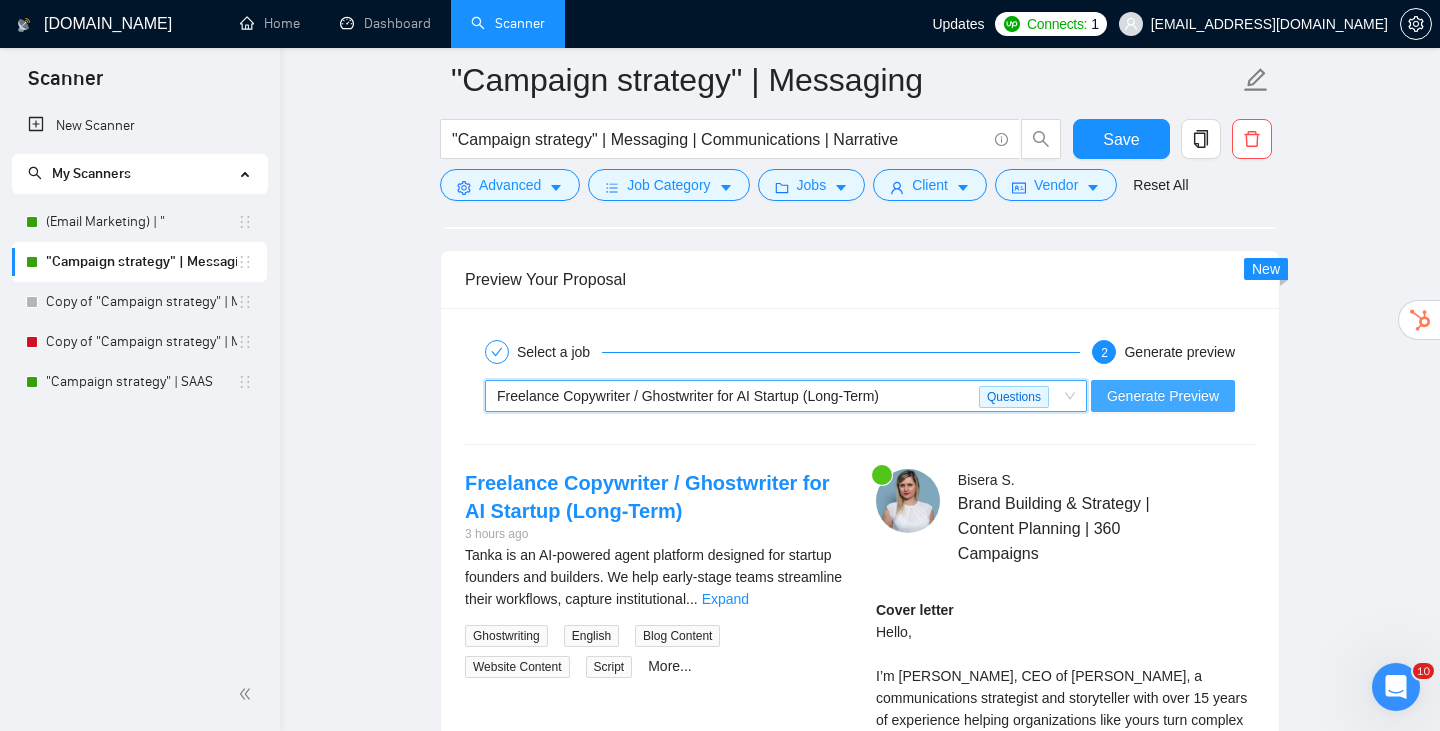 click on "Generate Preview" at bounding box center [1163, 396] 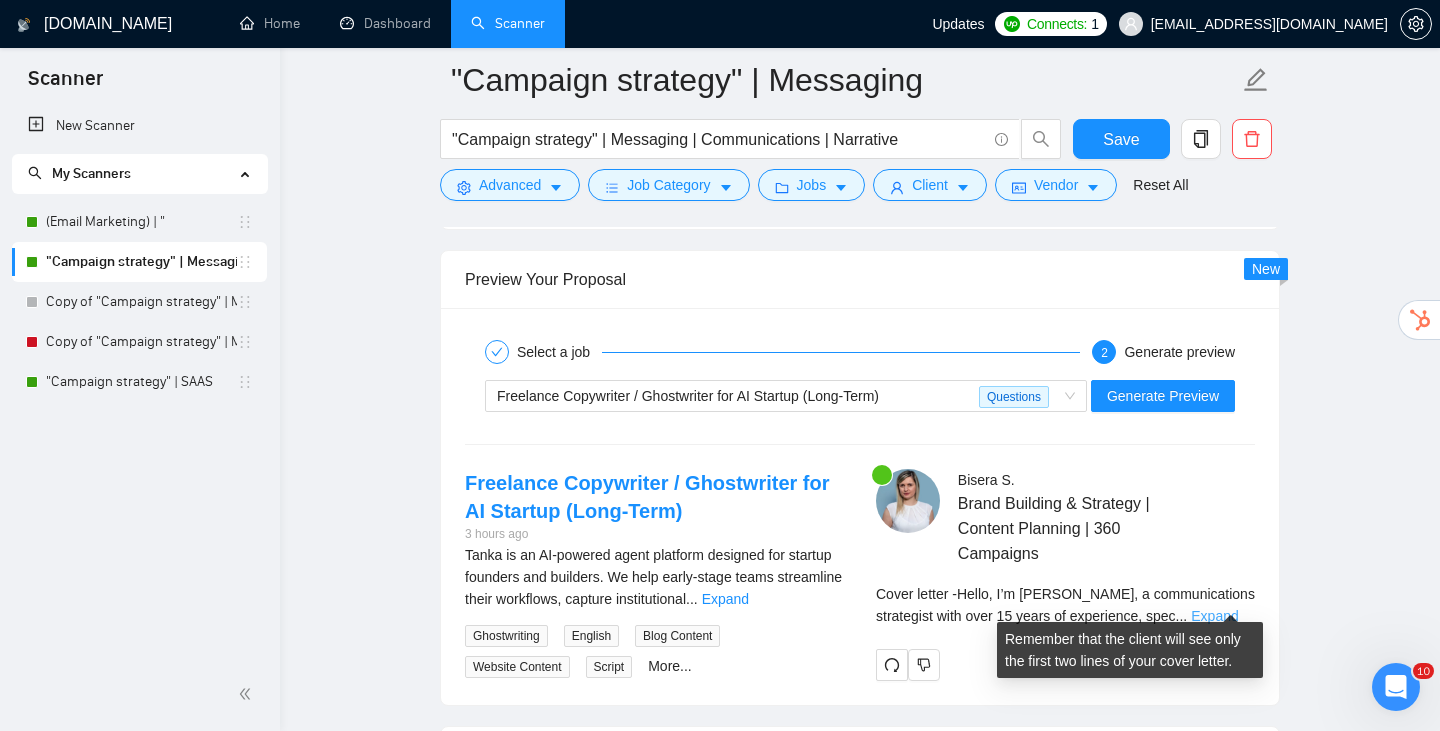 click on "Expand" at bounding box center (1214, 616) 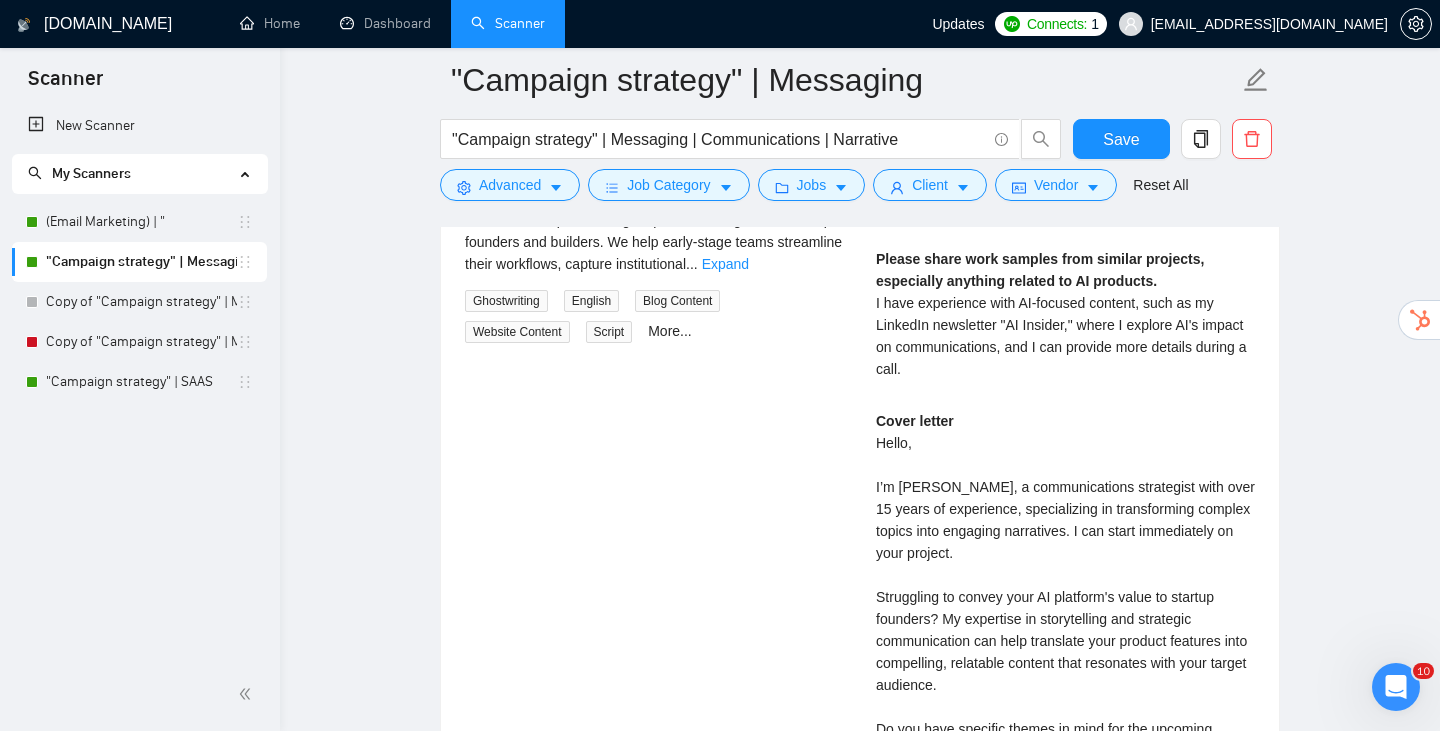 scroll, scrollTop: 3805, scrollLeft: 0, axis: vertical 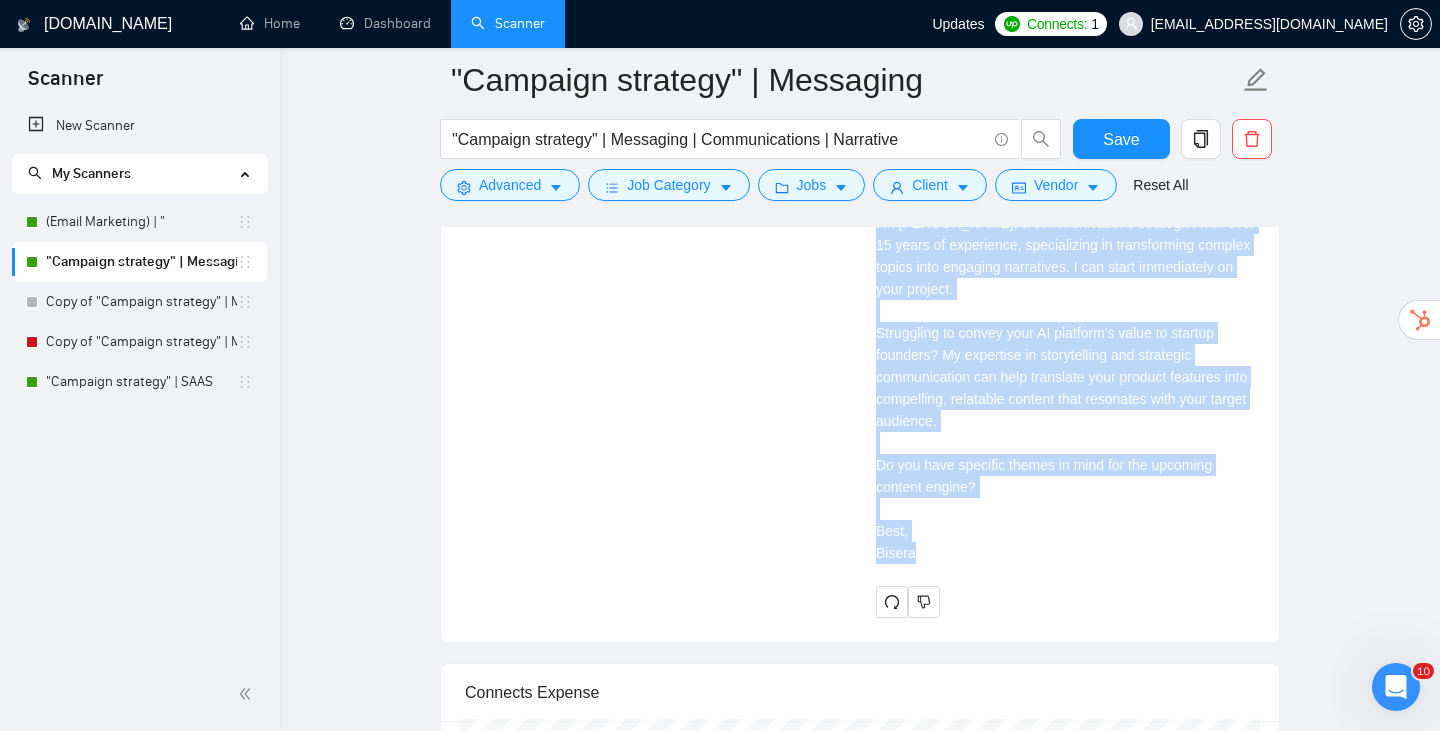 drag, startPoint x: 877, startPoint y: 400, endPoint x: 938, endPoint y: 531, distance: 144.50606 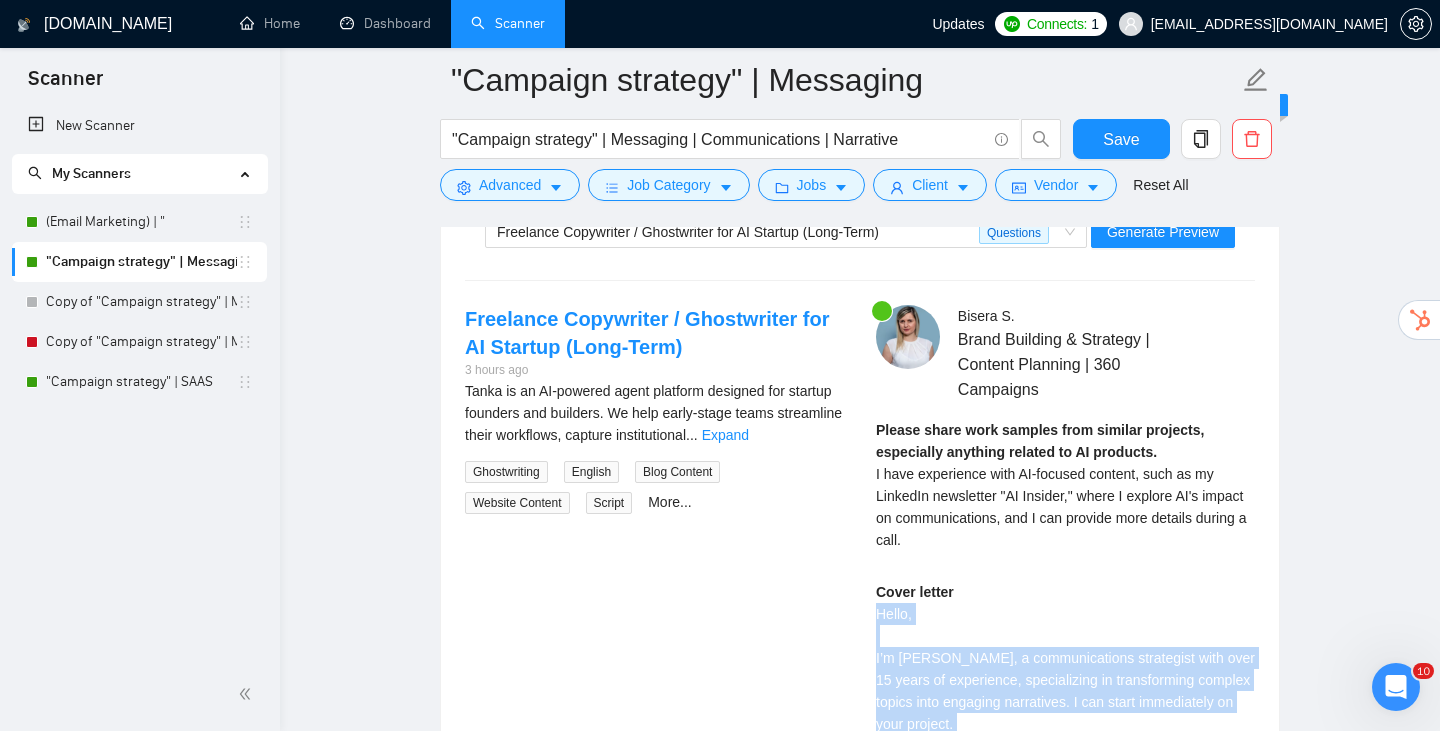 scroll, scrollTop: 3586, scrollLeft: 0, axis: vertical 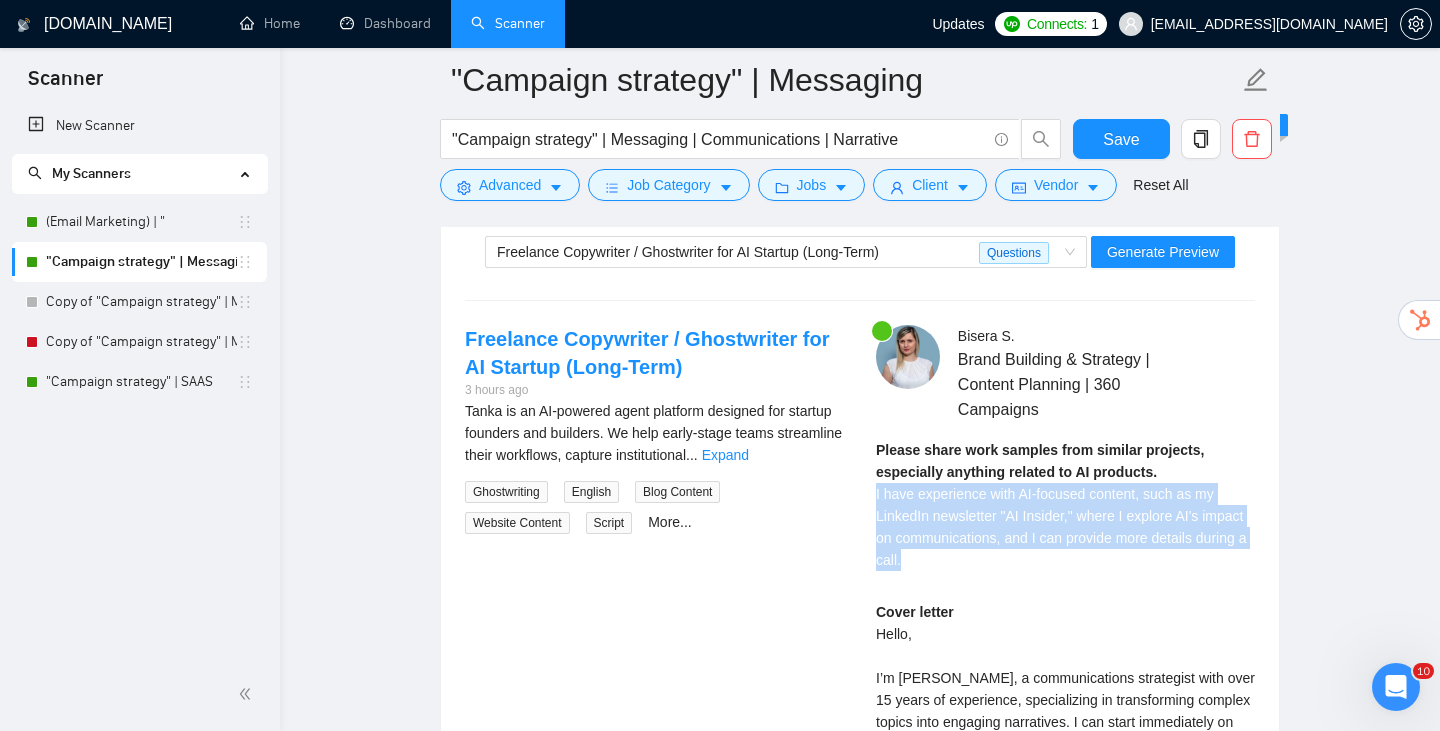 drag, startPoint x: 875, startPoint y: 481, endPoint x: 990, endPoint y: 538, distance: 128.35107 